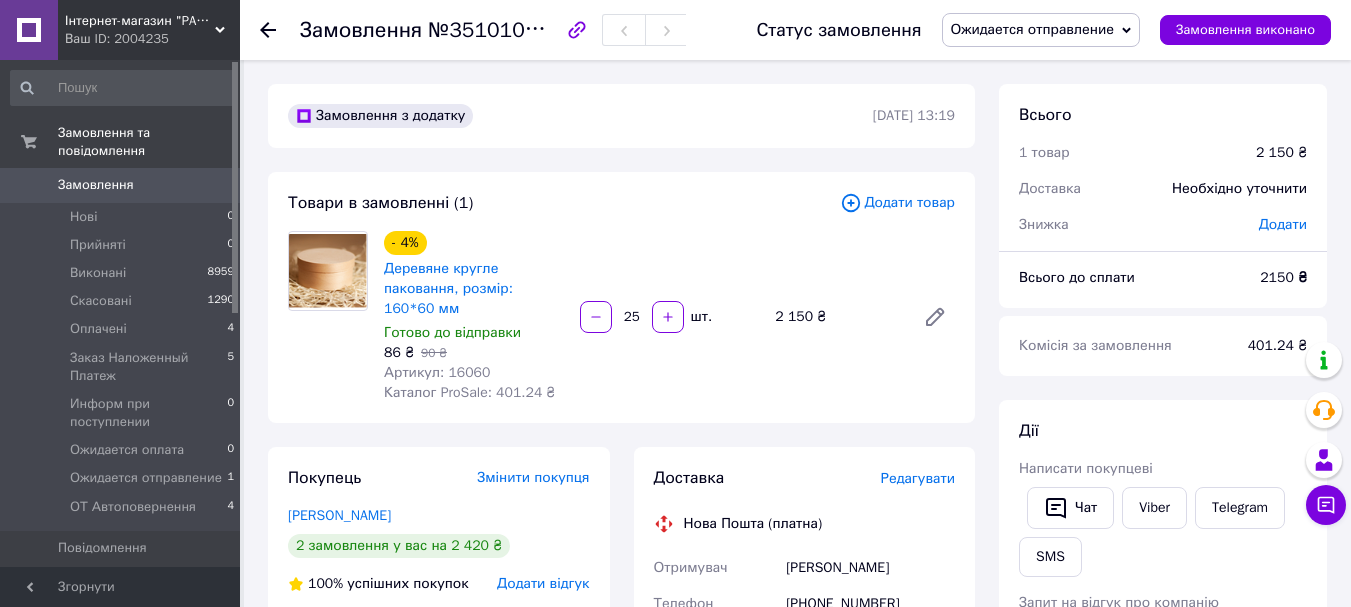 scroll, scrollTop: 0, scrollLeft: 0, axis: both 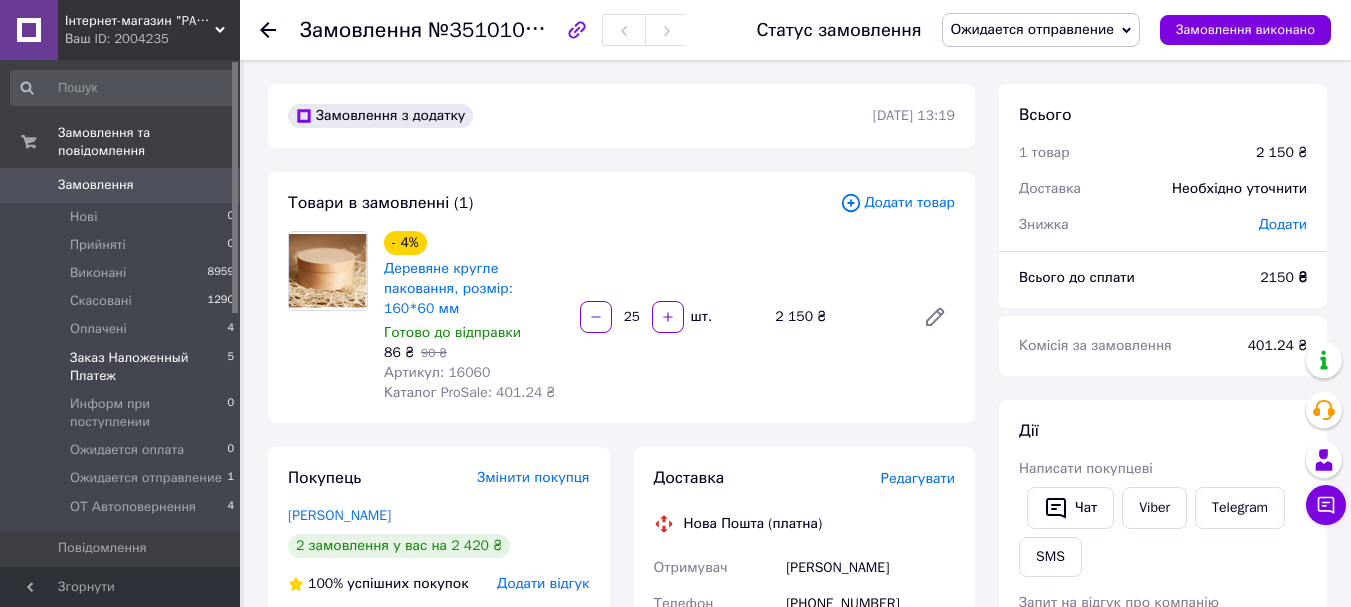 click on "Заказ Наложенный Платеж" at bounding box center (148, 367) 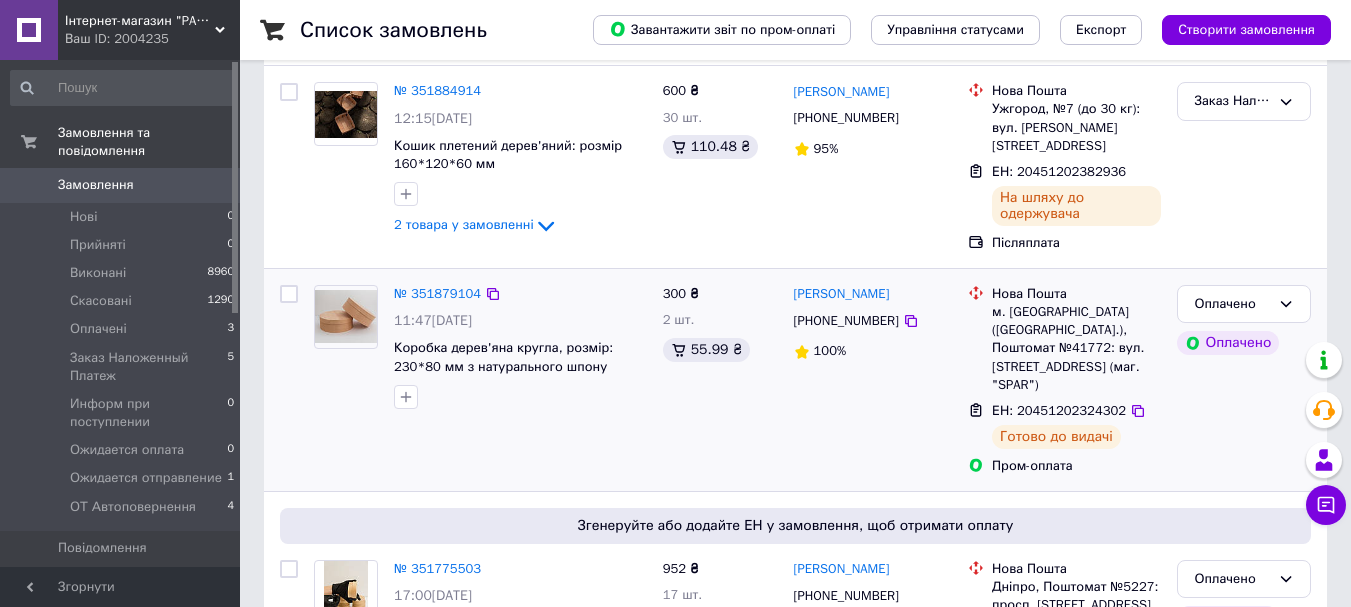 scroll, scrollTop: 400, scrollLeft: 0, axis: vertical 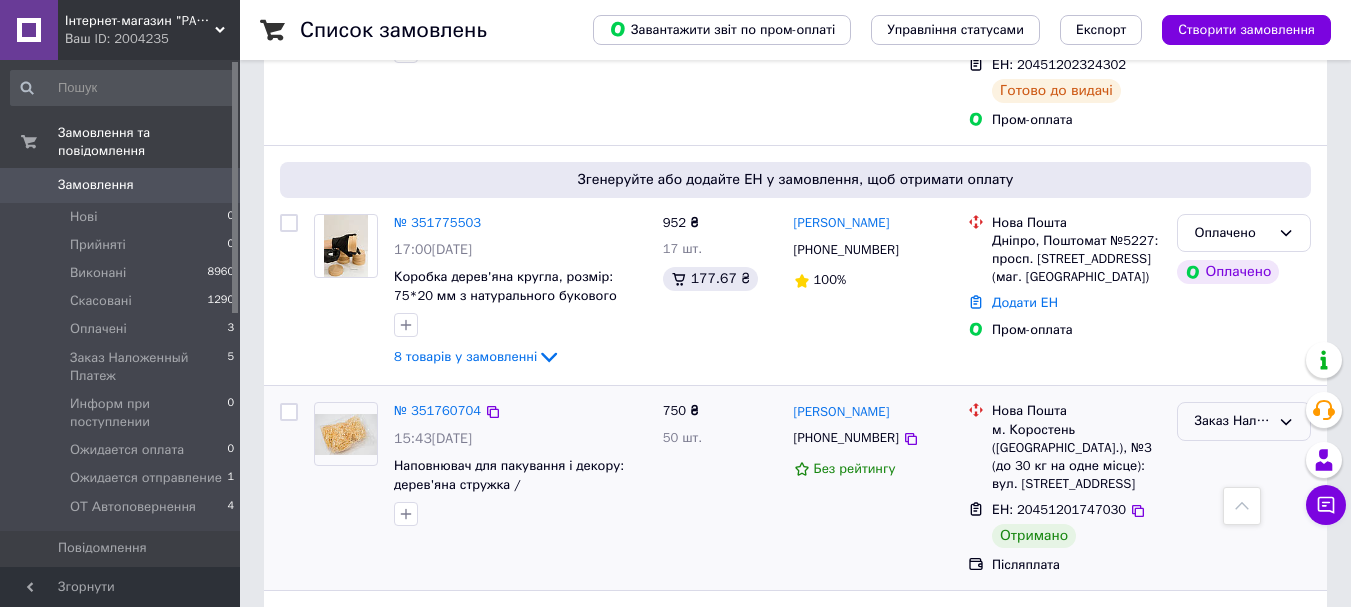 click on "Заказ Наложенный Платеж" at bounding box center (1232, 421) 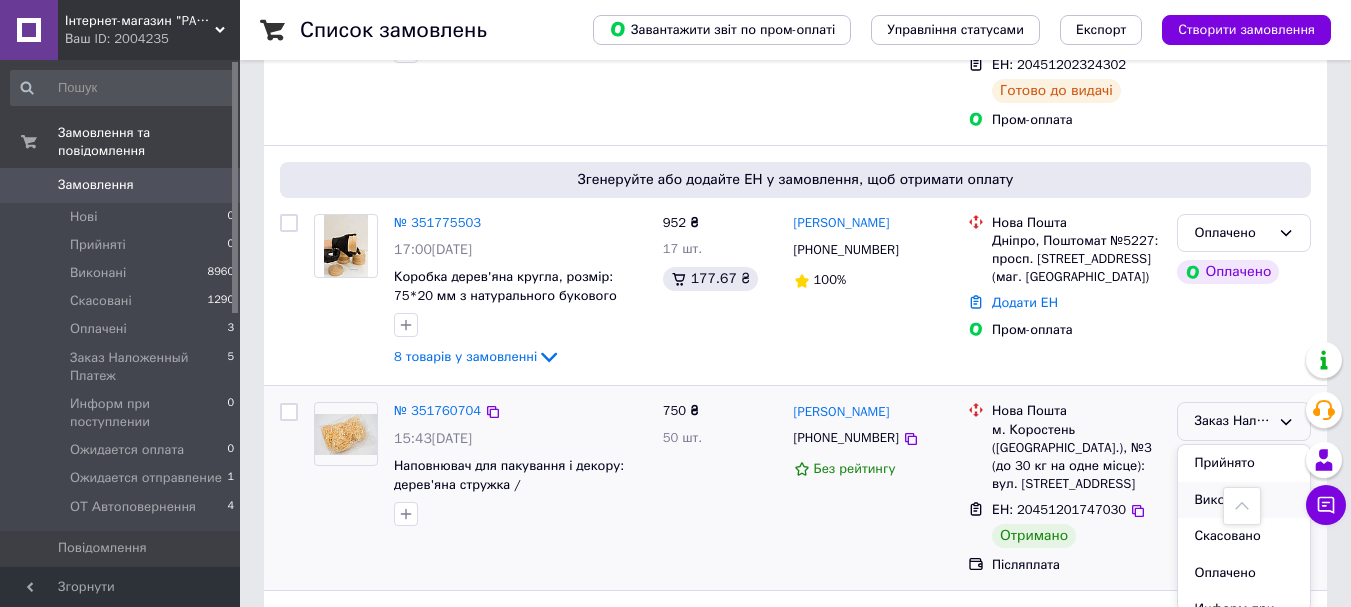 click on "Виконано" at bounding box center [1244, 500] 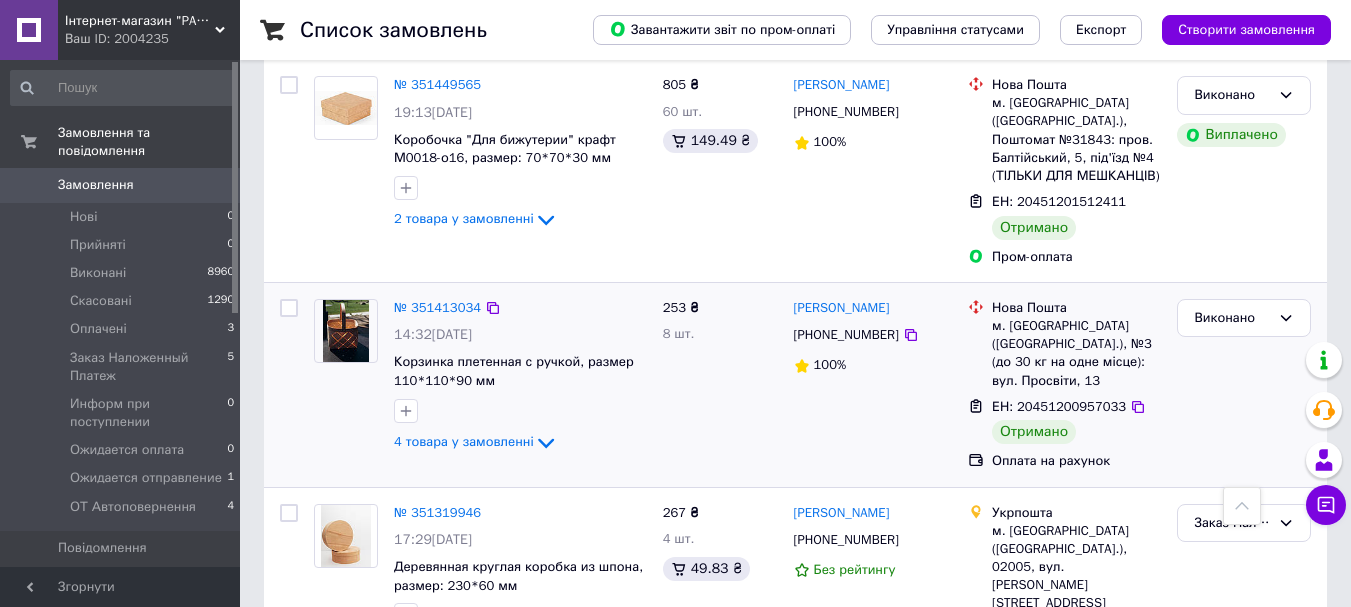 scroll, scrollTop: 2400, scrollLeft: 0, axis: vertical 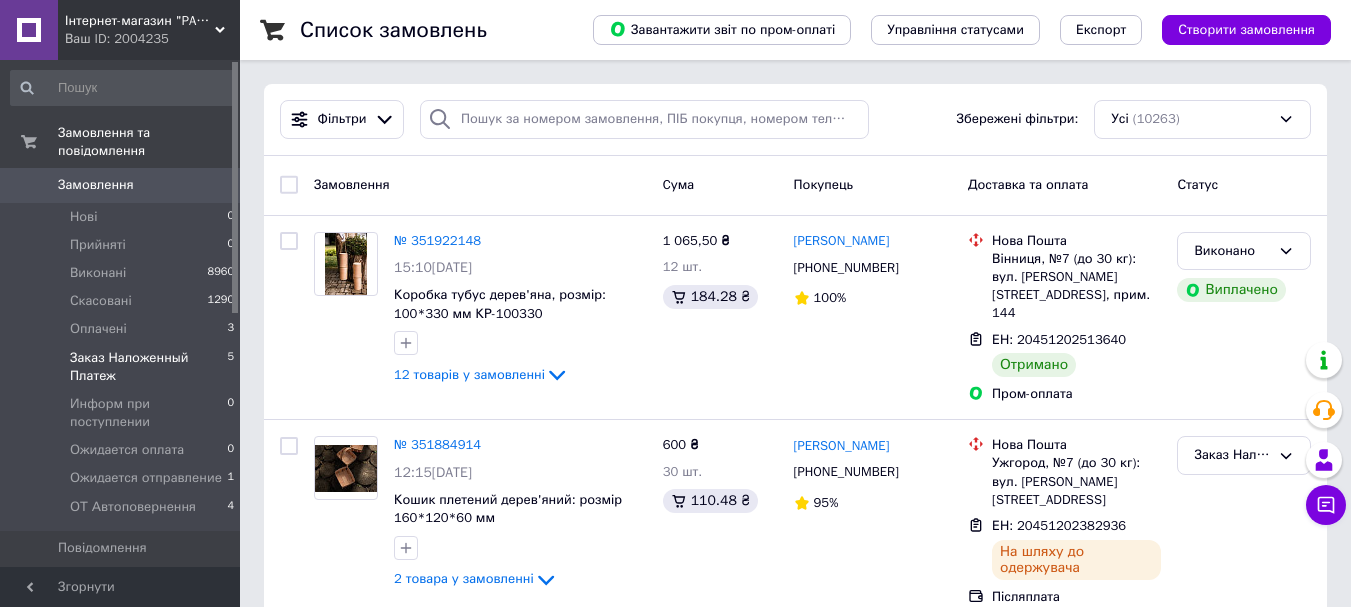 click on "Заказ Наложенный Платеж" at bounding box center (148, 367) 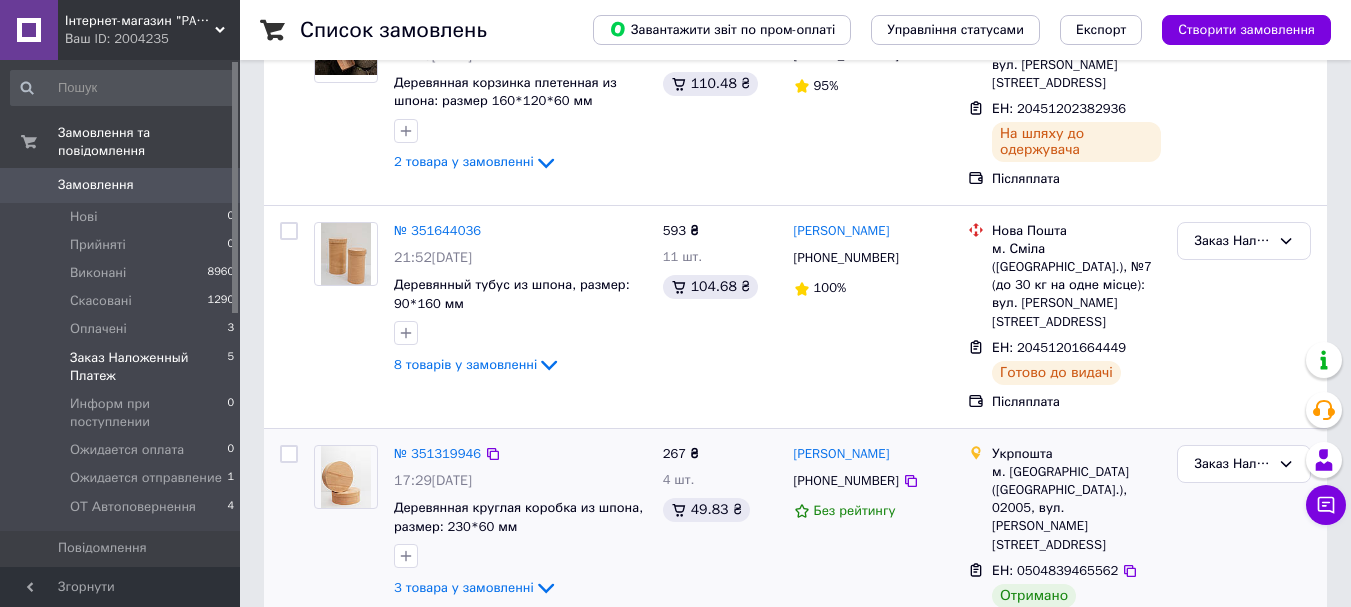 scroll, scrollTop: 300, scrollLeft: 0, axis: vertical 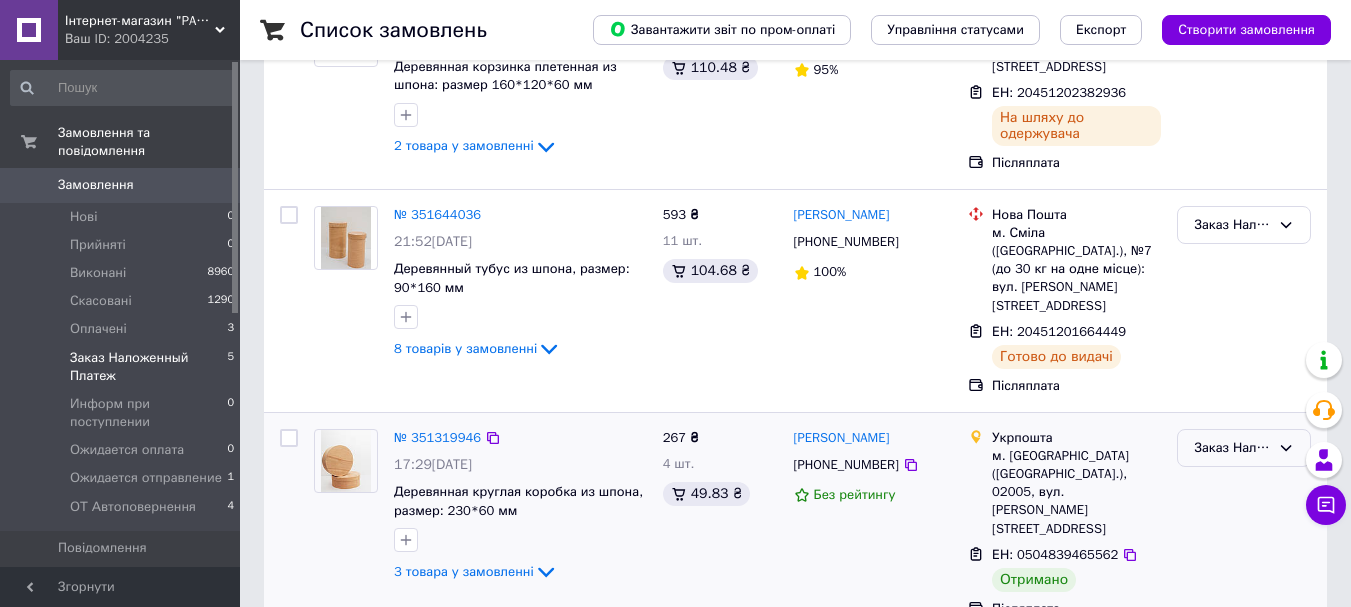 click on "Заказ Наложенный Платеж" at bounding box center (1232, 448) 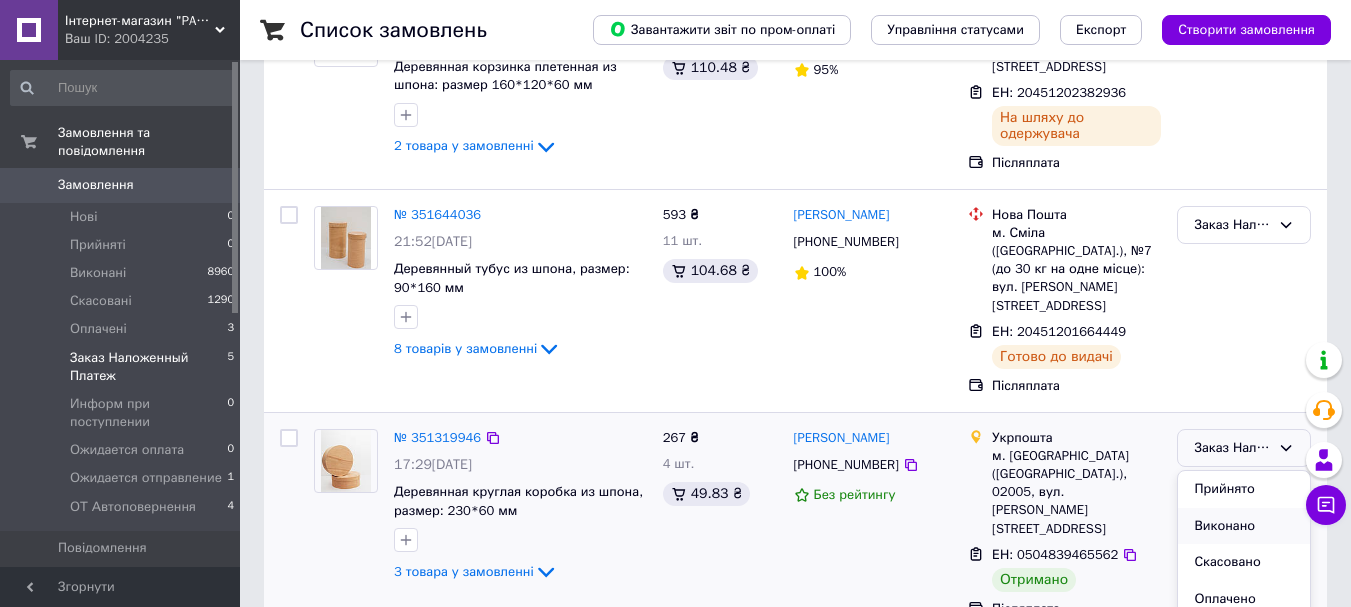 click on "Виконано" at bounding box center [1244, 526] 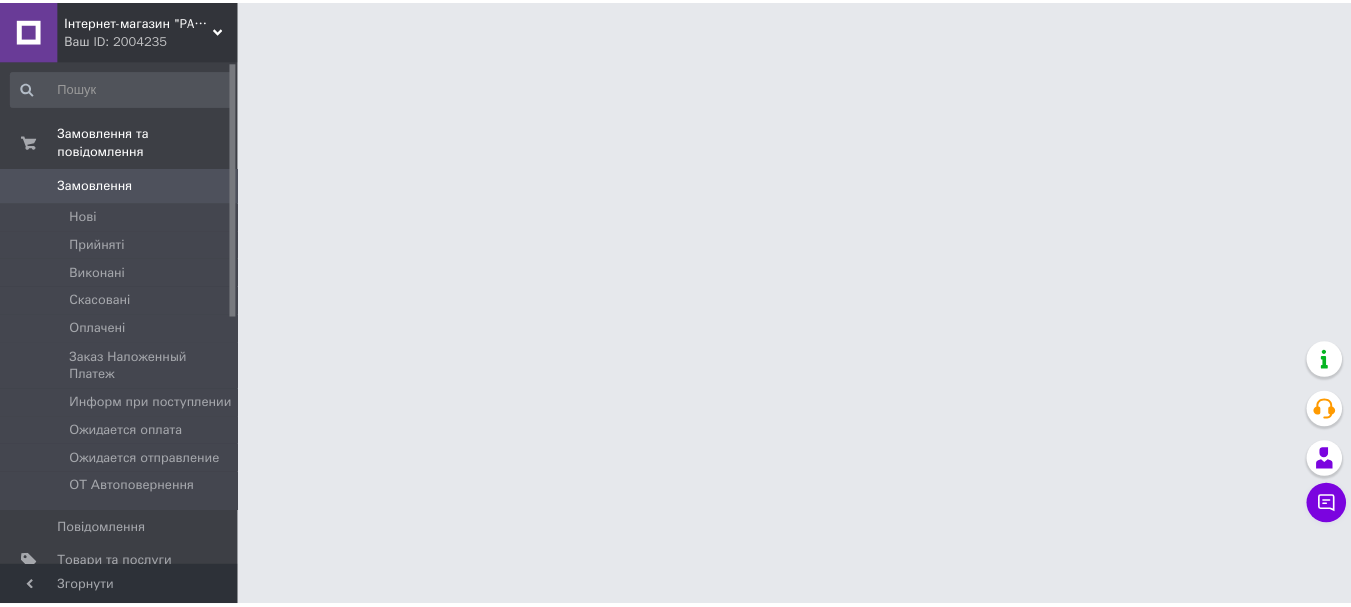 scroll, scrollTop: 0, scrollLeft: 0, axis: both 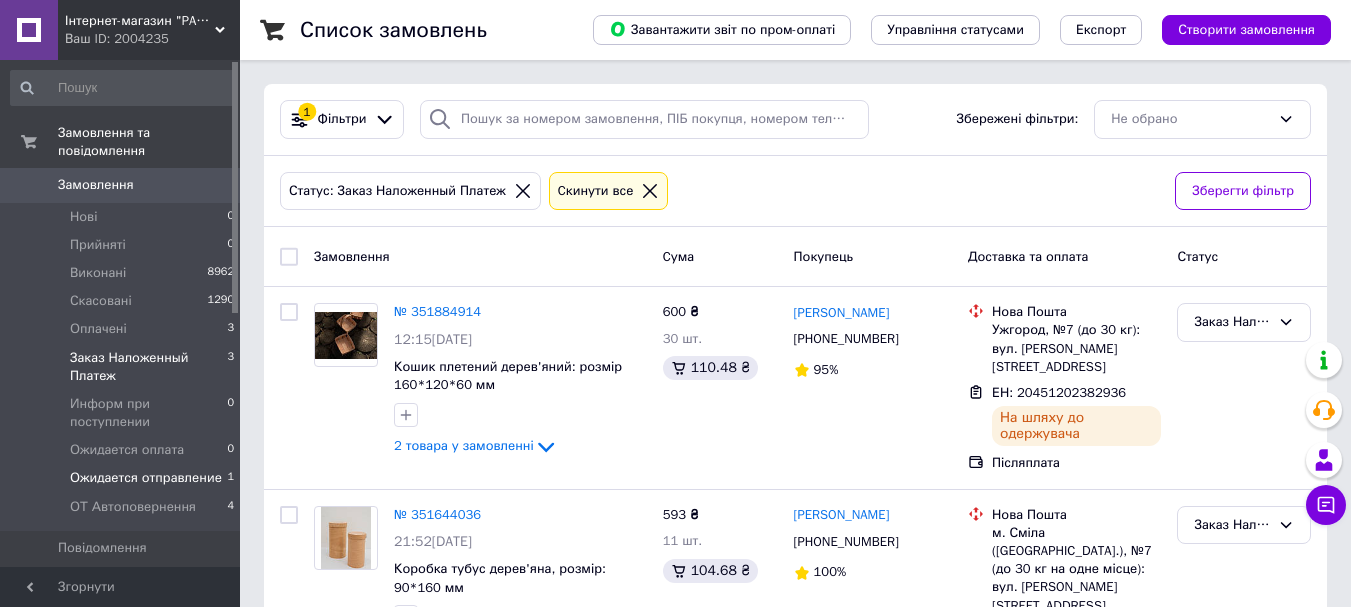 drag, startPoint x: 114, startPoint y: 459, endPoint x: 103, endPoint y: 464, distance: 12.083046 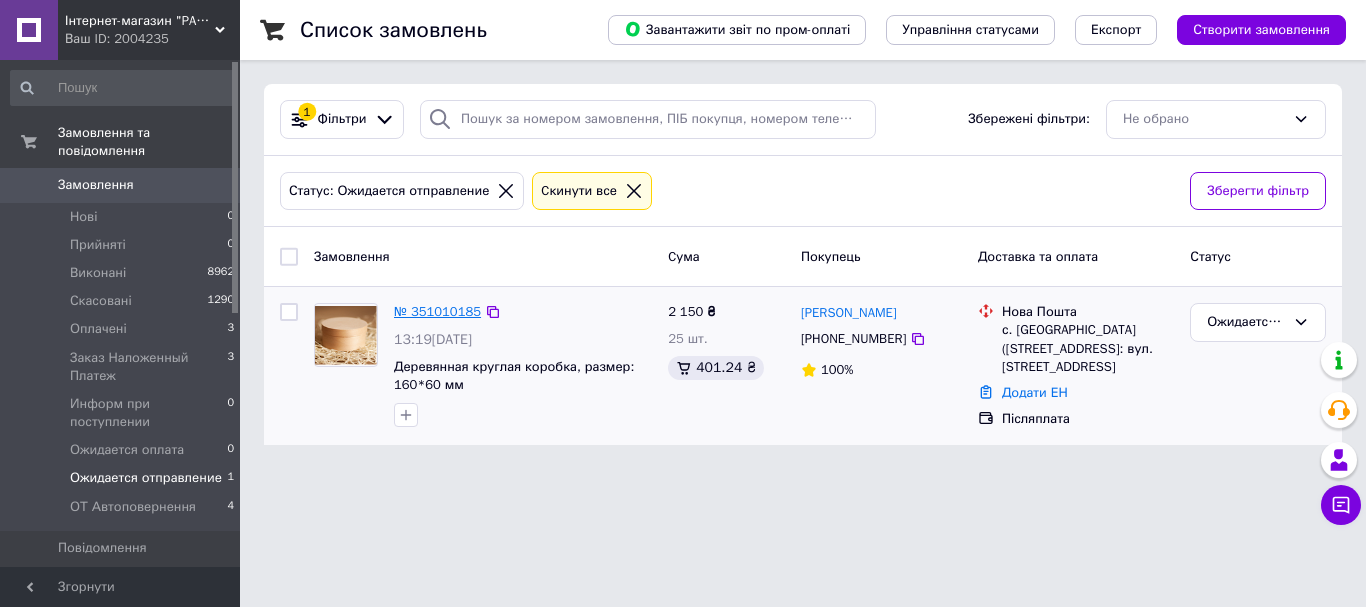 click on "№ 351010185" at bounding box center (437, 311) 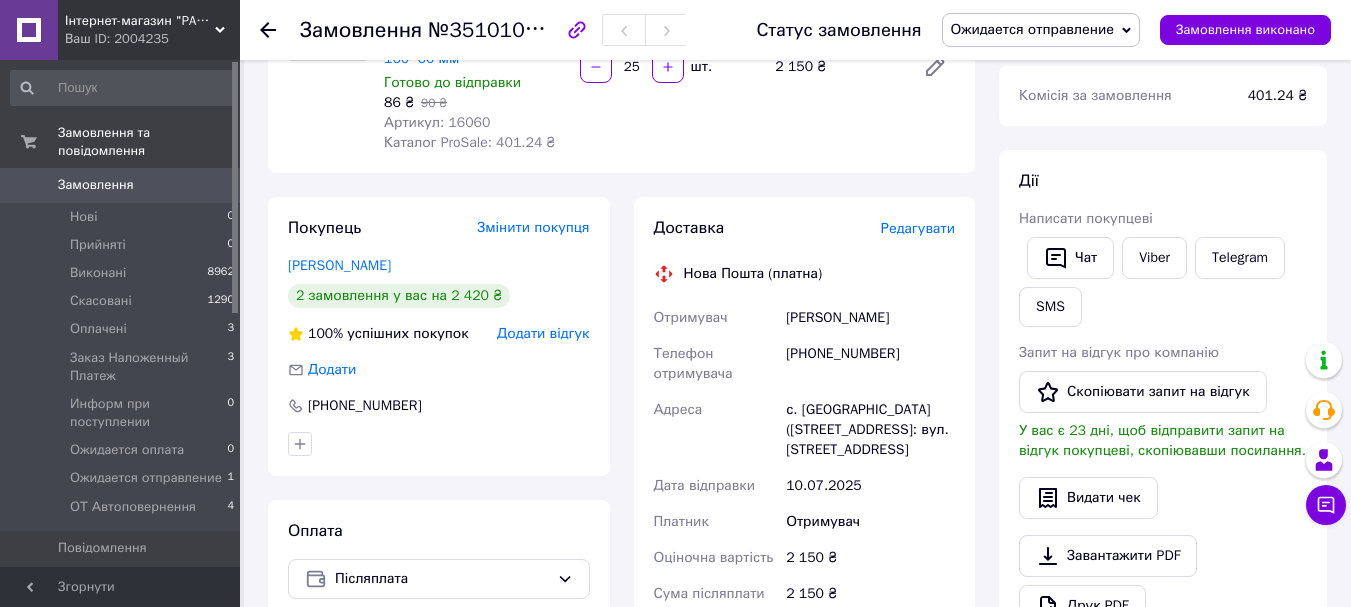 scroll, scrollTop: 300, scrollLeft: 0, axis: vertical 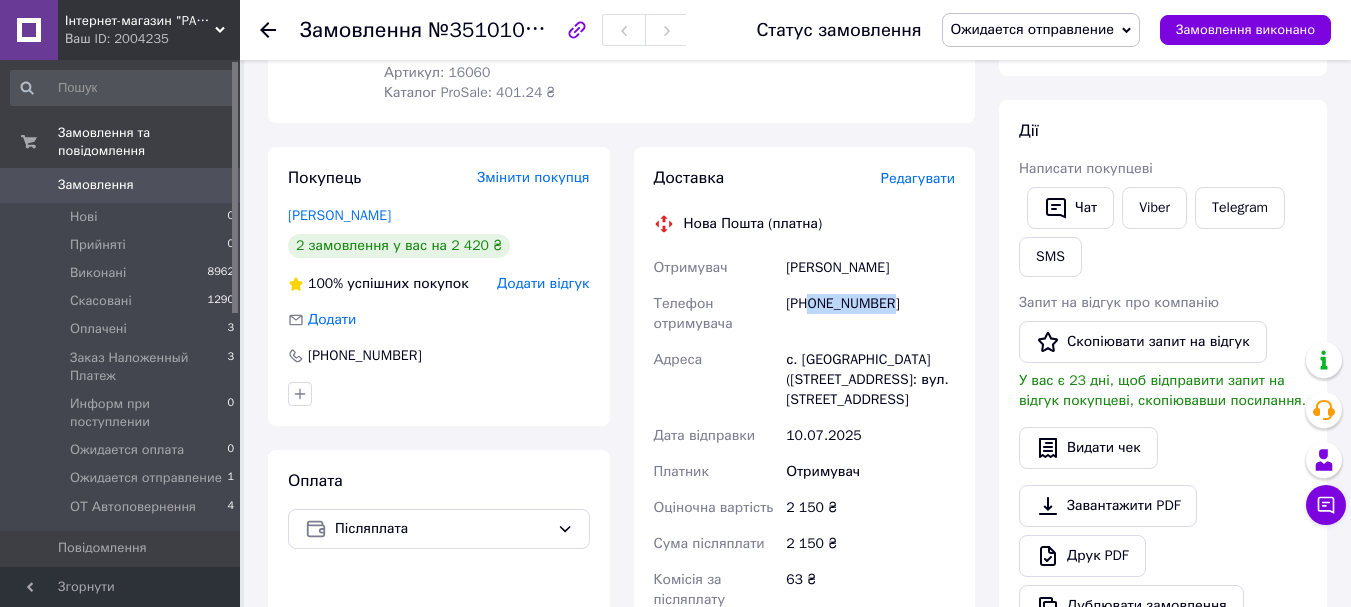 drag, startPoint x: 810, startPoint y: 301, endPoint x: 924, endPoint y: 316, distance: 114.982605 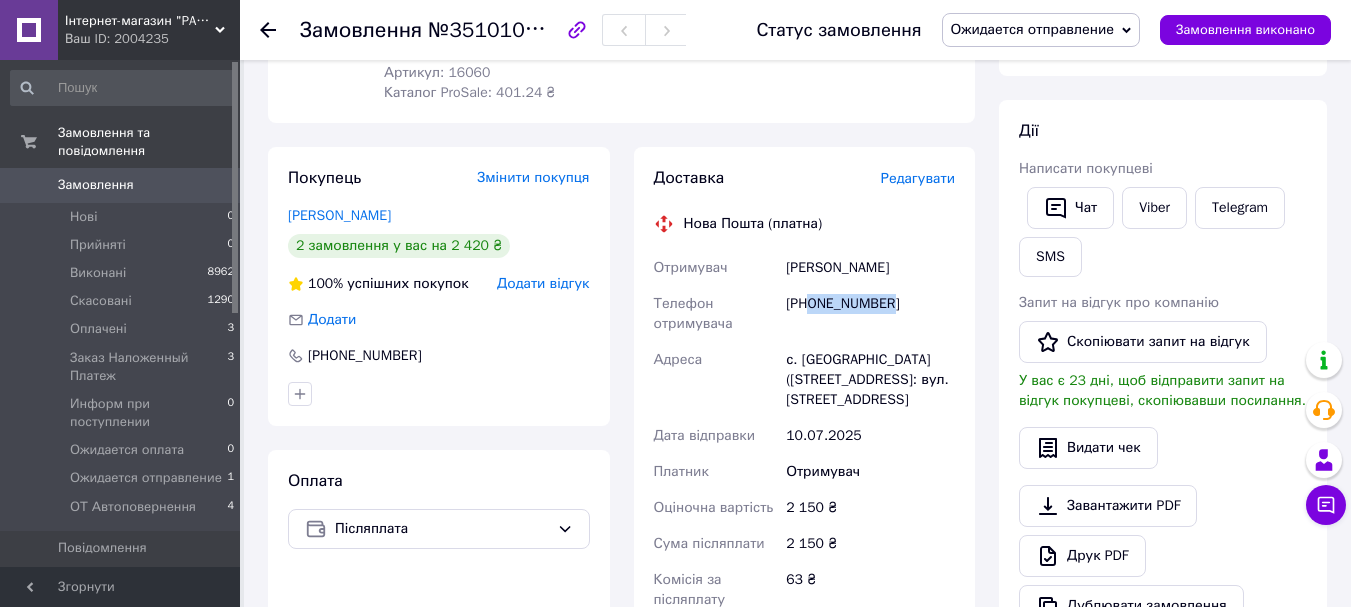 copy on "0990726924" 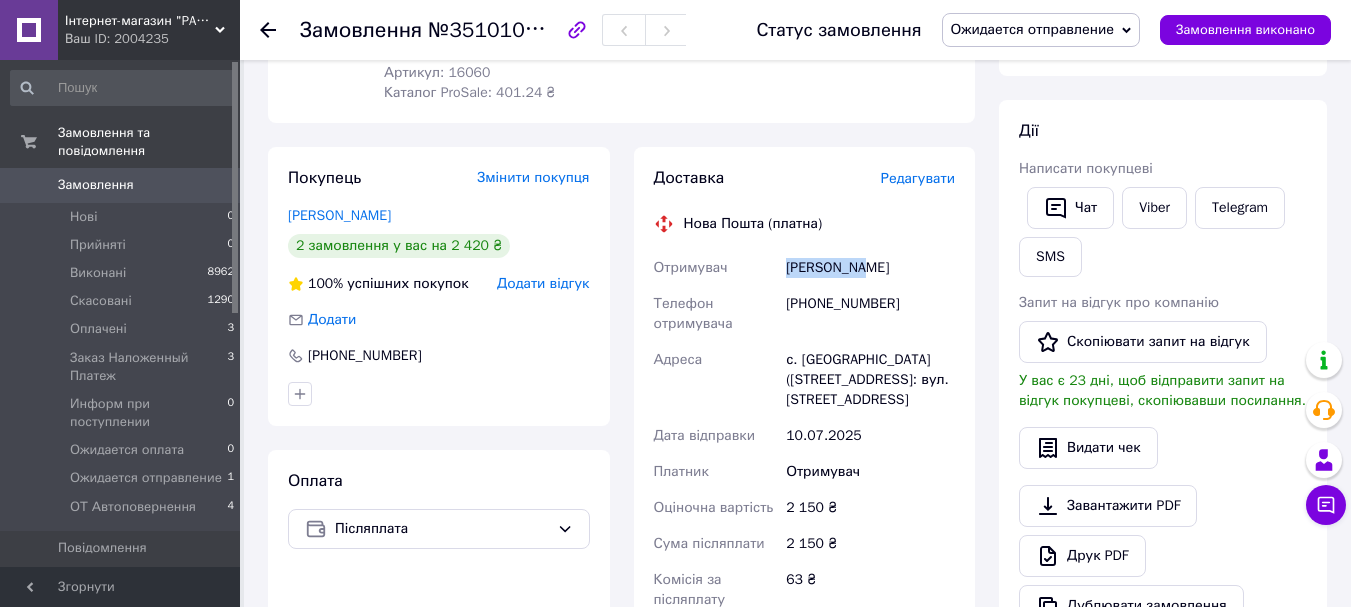 drag, startPoint x: 784, startPoint y: 264, endPoint x: 870, endPoint y: 276, distance: 86.833176 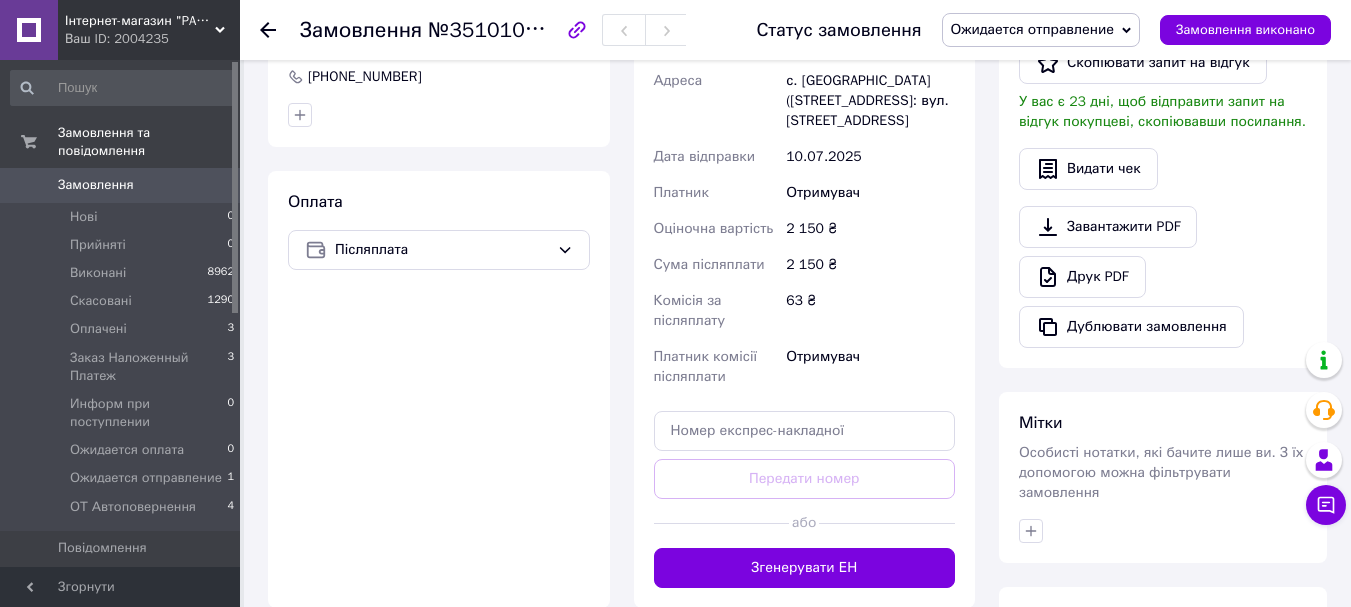 scroll, scrollTop: 600, scrollLeft: 0, axis: vertical 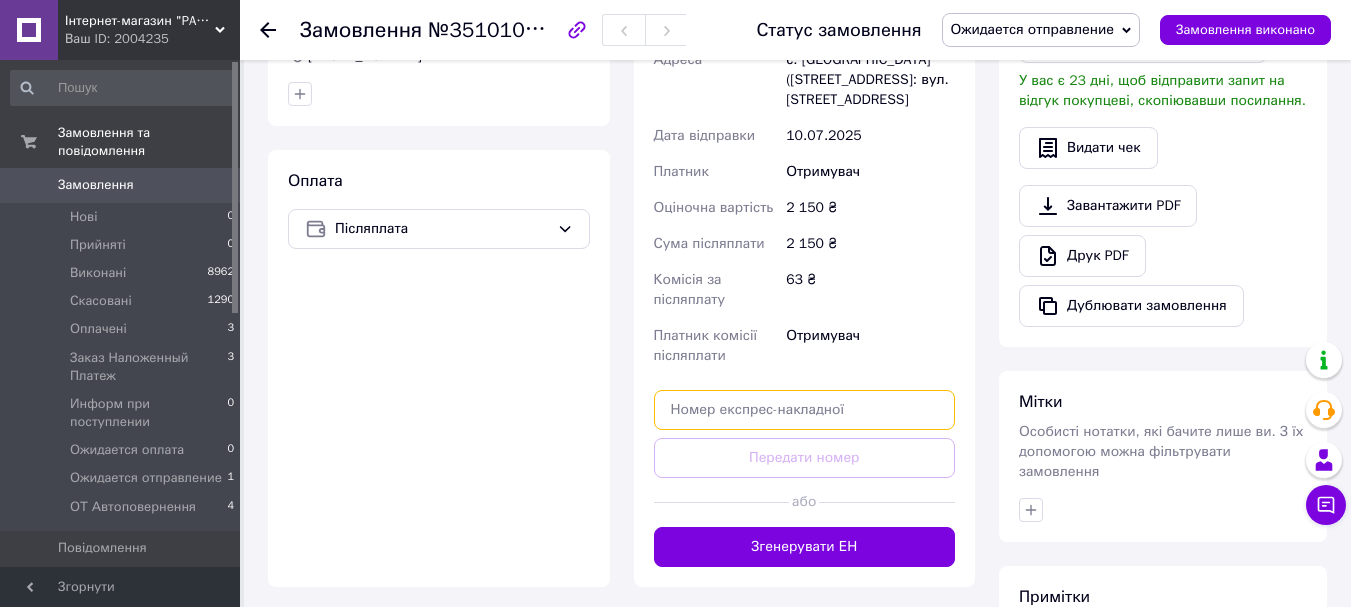 click at bounding box center [805, 410] 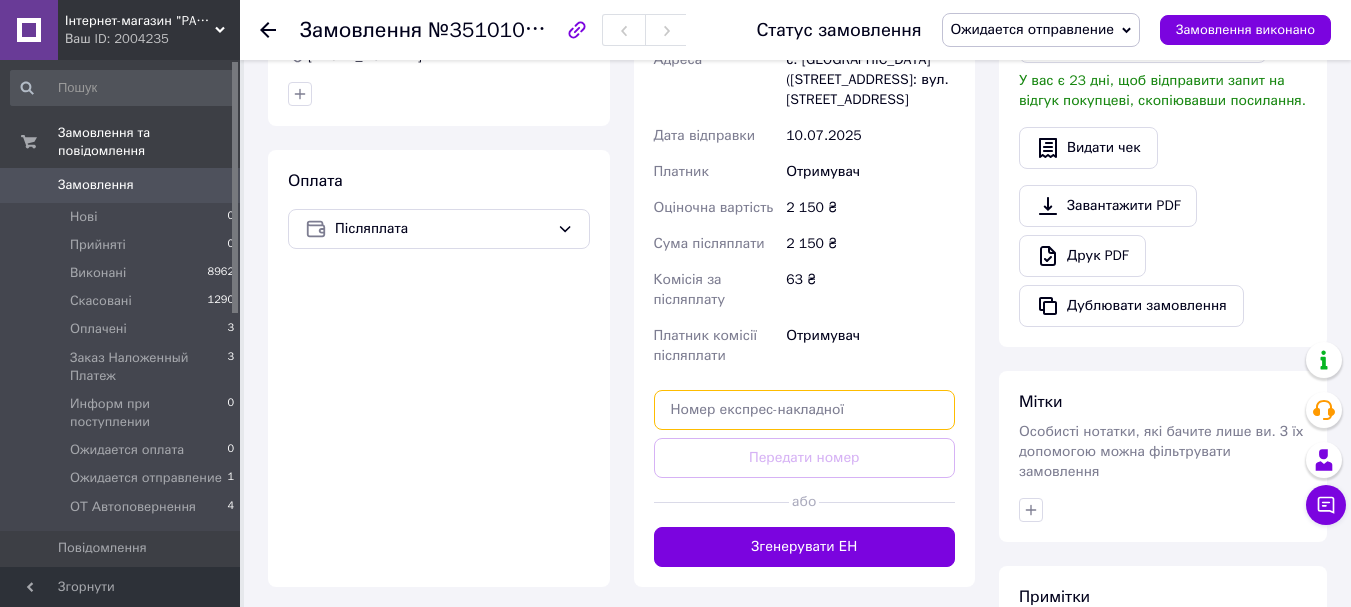paste on "20451203260775" 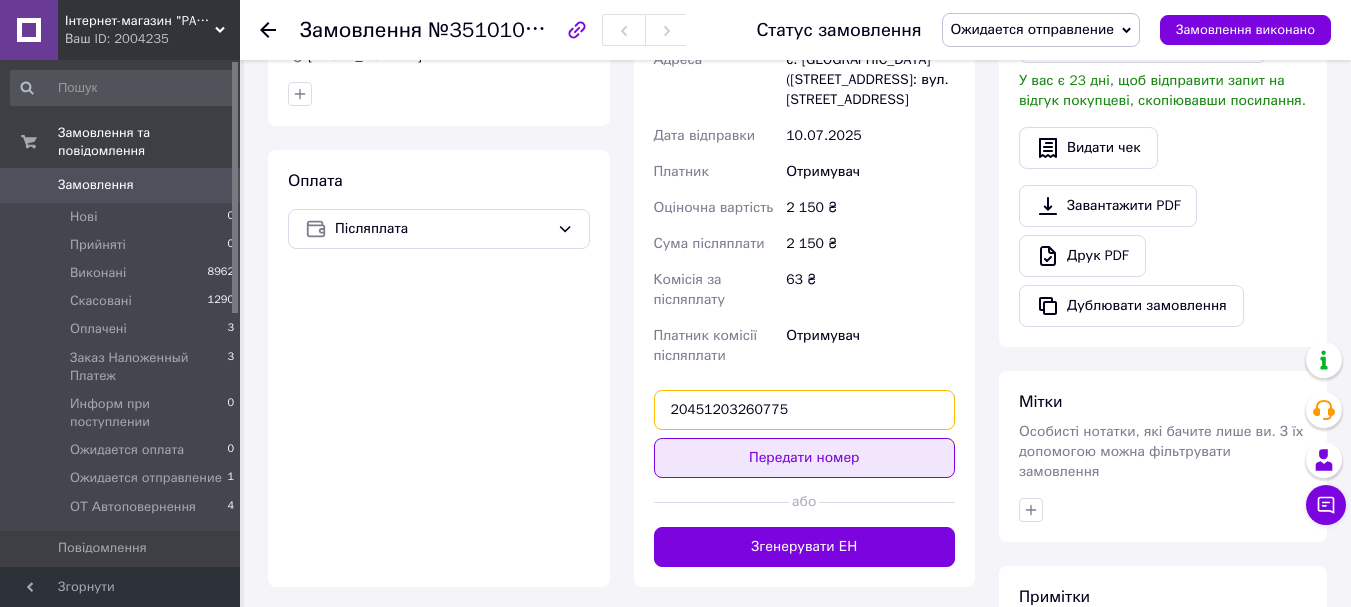 type on "20451203260775" 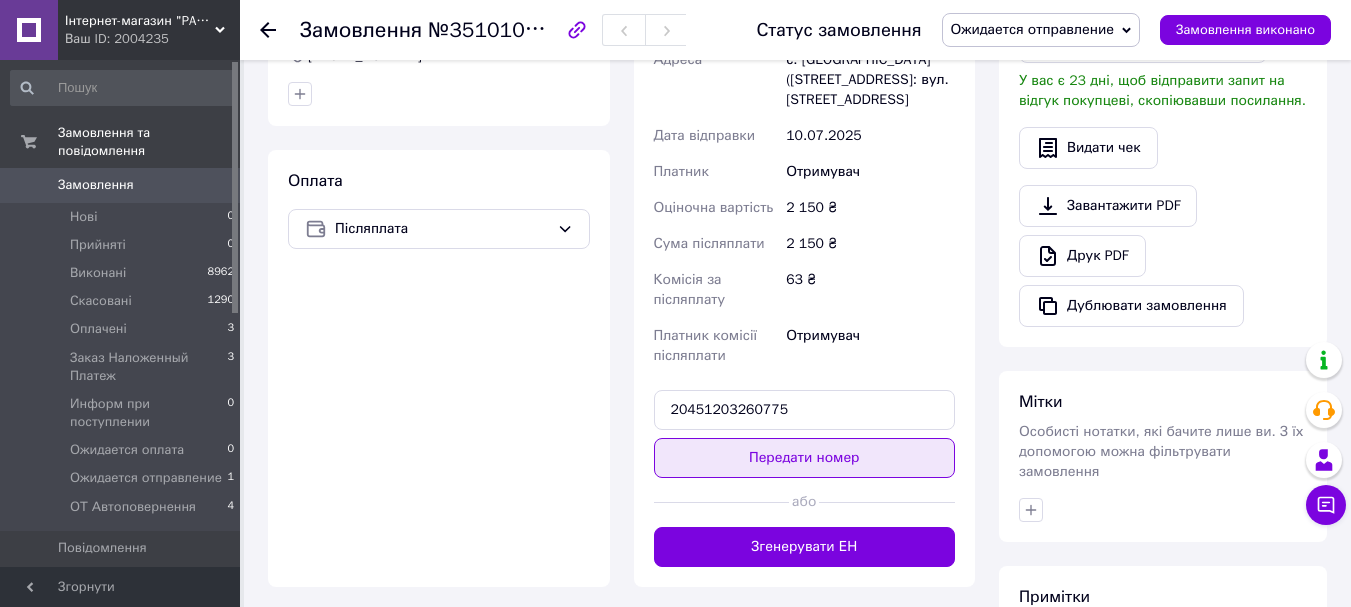 click on "Передати номер" at bounding box center (805, 458) 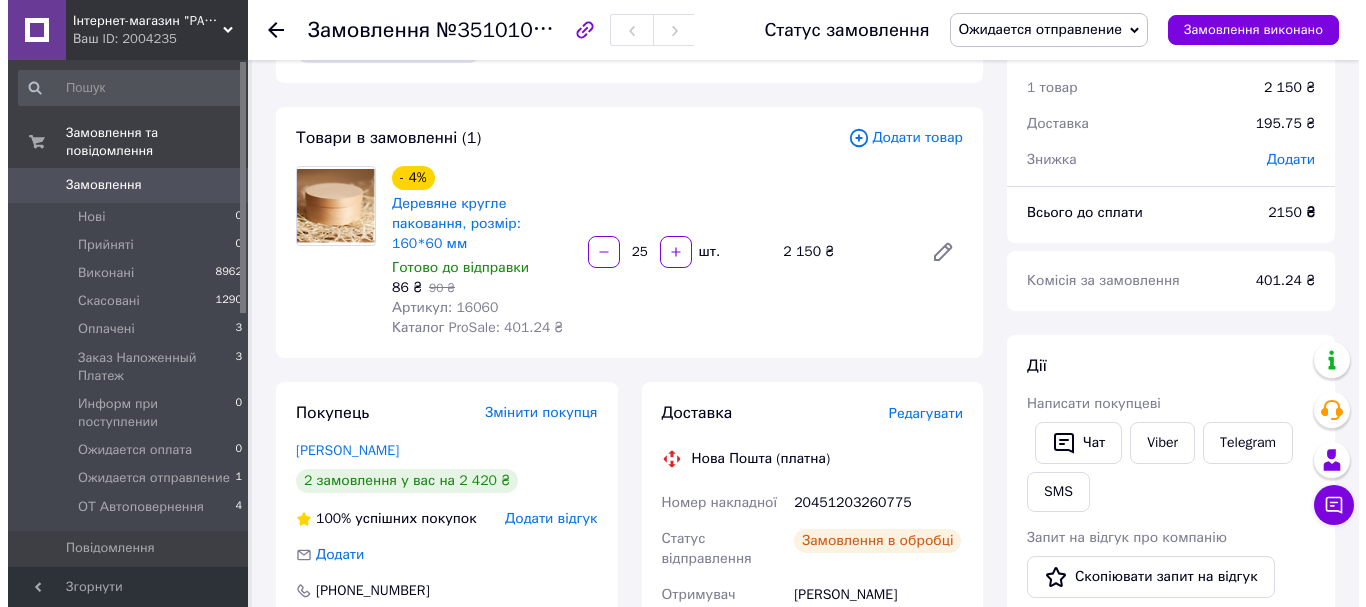 scroll, scrollTop: 100, scrollLeft: 0, axis: vertical 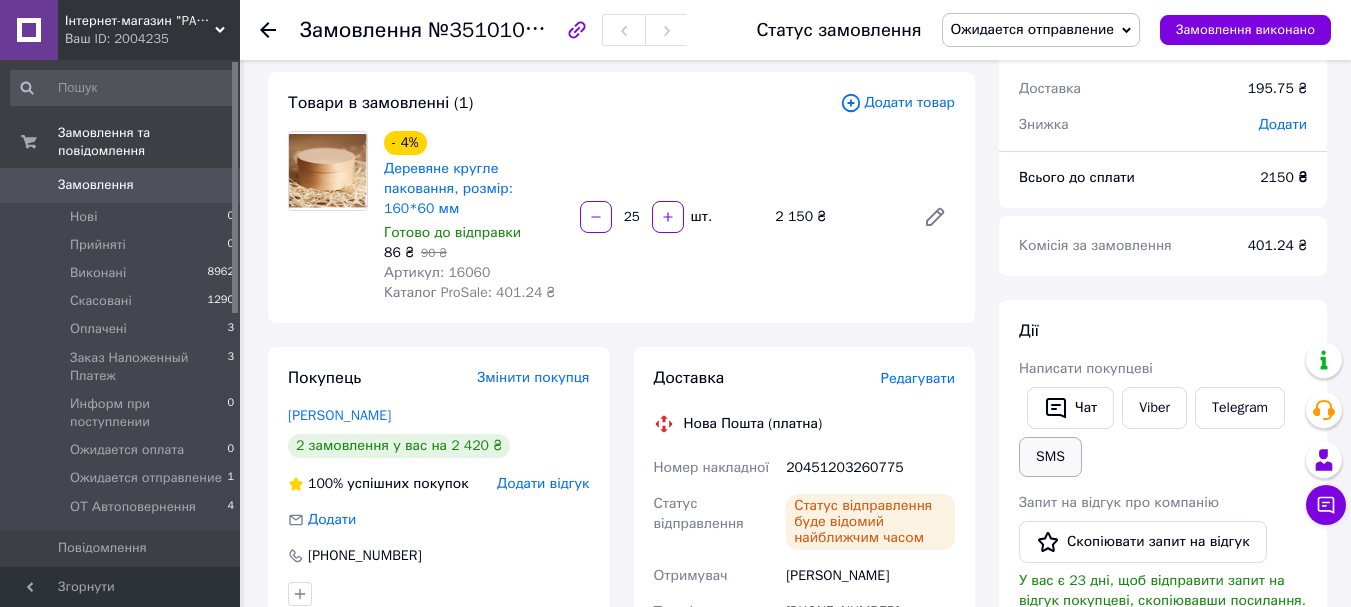 click on "SMS" at bounding box center (1050, 457) 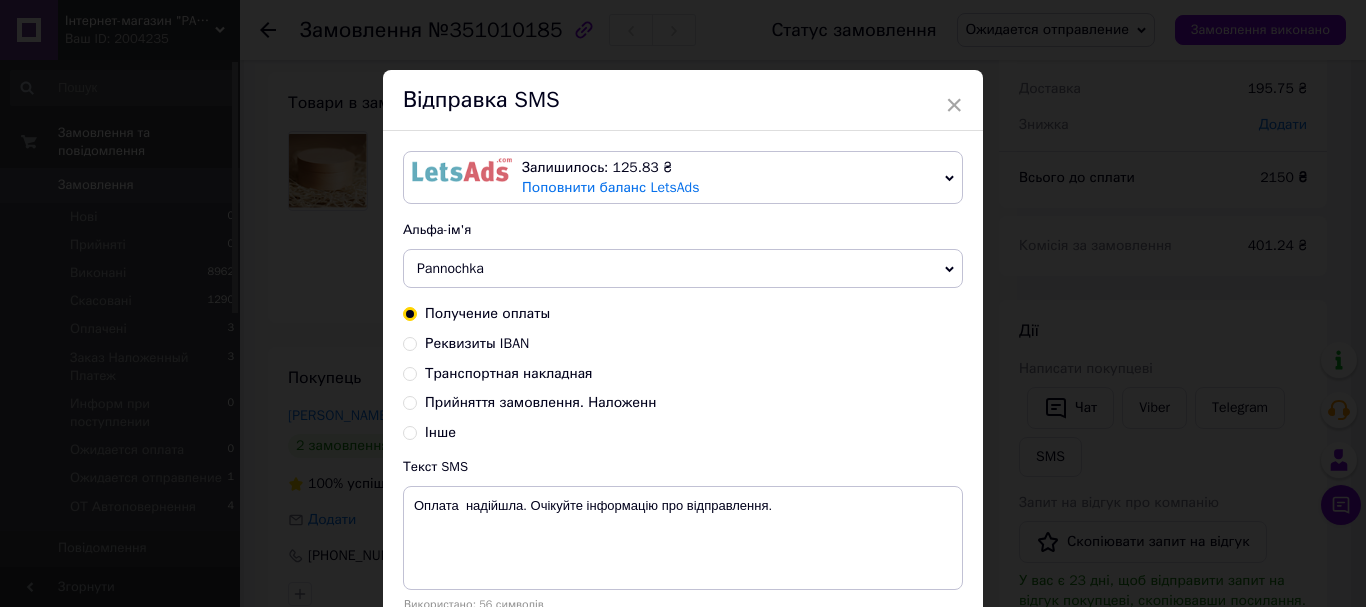 click on "Транспортная накладная" at bounding box center (509, 373) 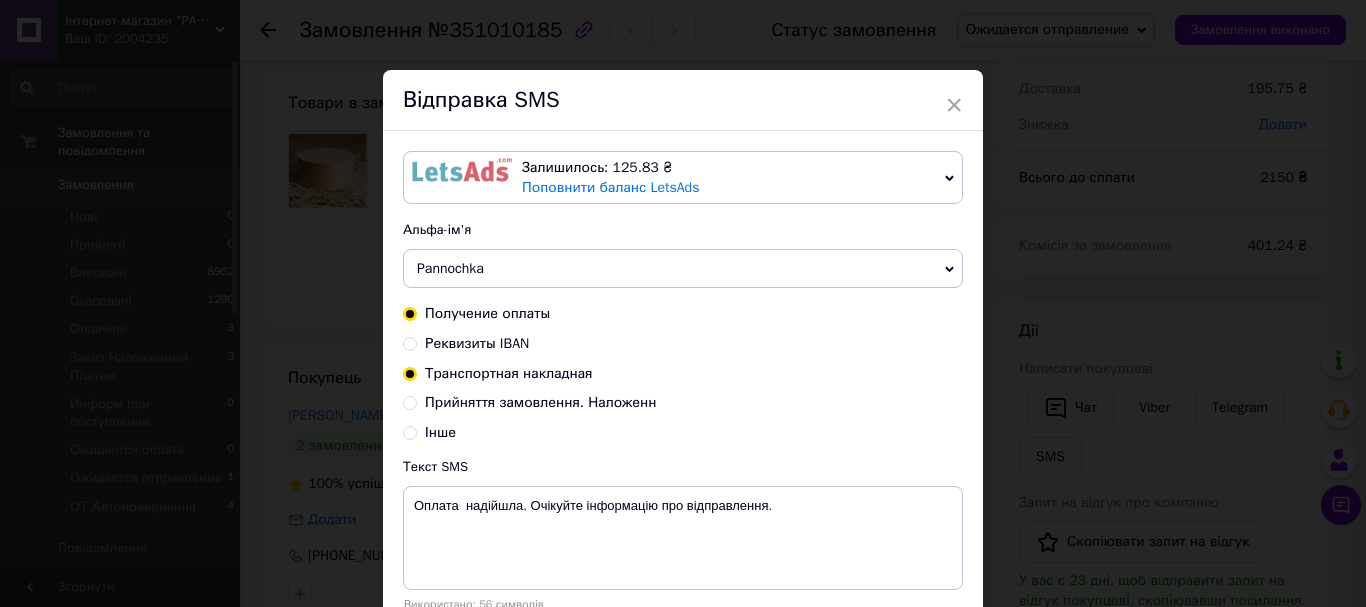 radio on "true" 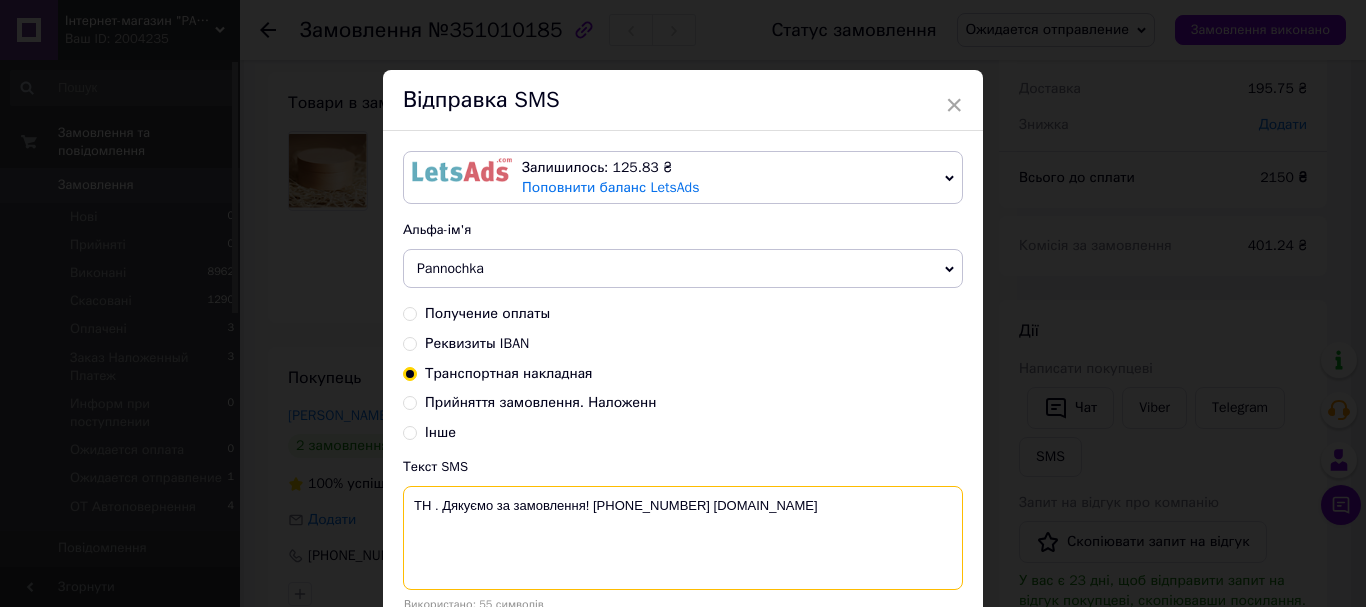 click on "ТН . Дякуємо за замовлення! +380505459515 pannochka.org" at bounding box center [683, 538] 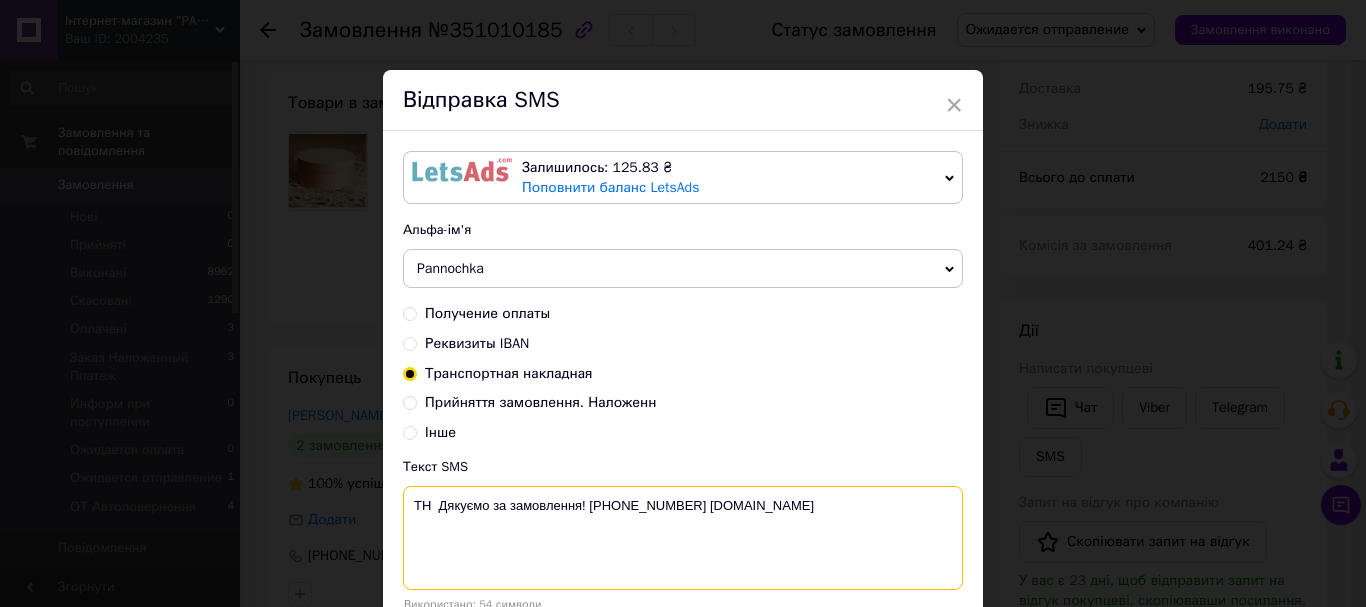 paste on "20 4512 0326 0775" 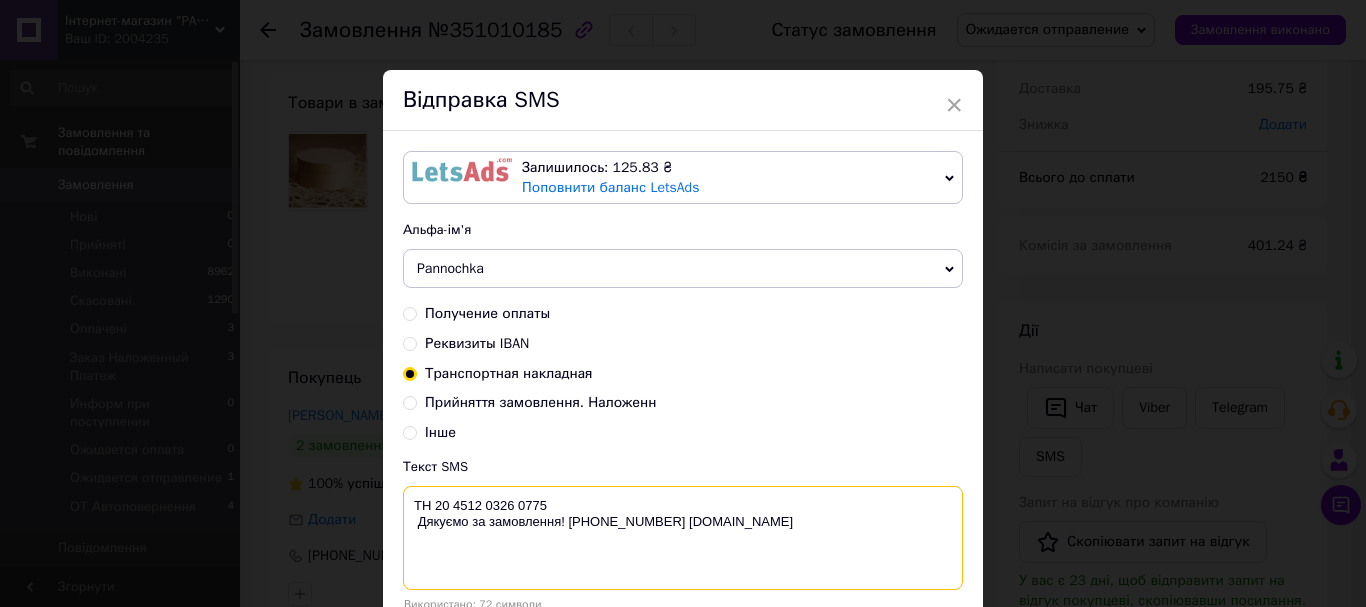 click on "ТН 20 4512 0326 0775
Дякуємо за замовлення! +380505459515 pannochka.org" at bounding box center (683, 538) 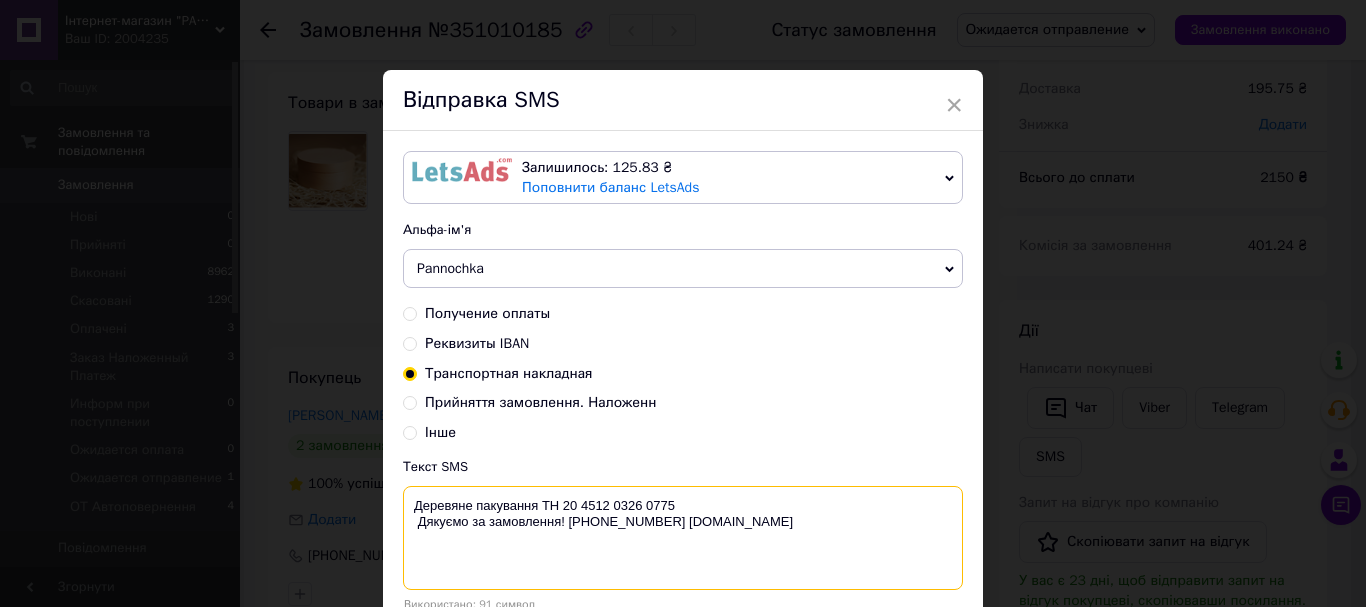 click on "Деревяне пакування ТН 20 4512 0326 0775
Дякуємо за замовлення! +380505459515 pannochka.org" at bounding box center (683, 538) 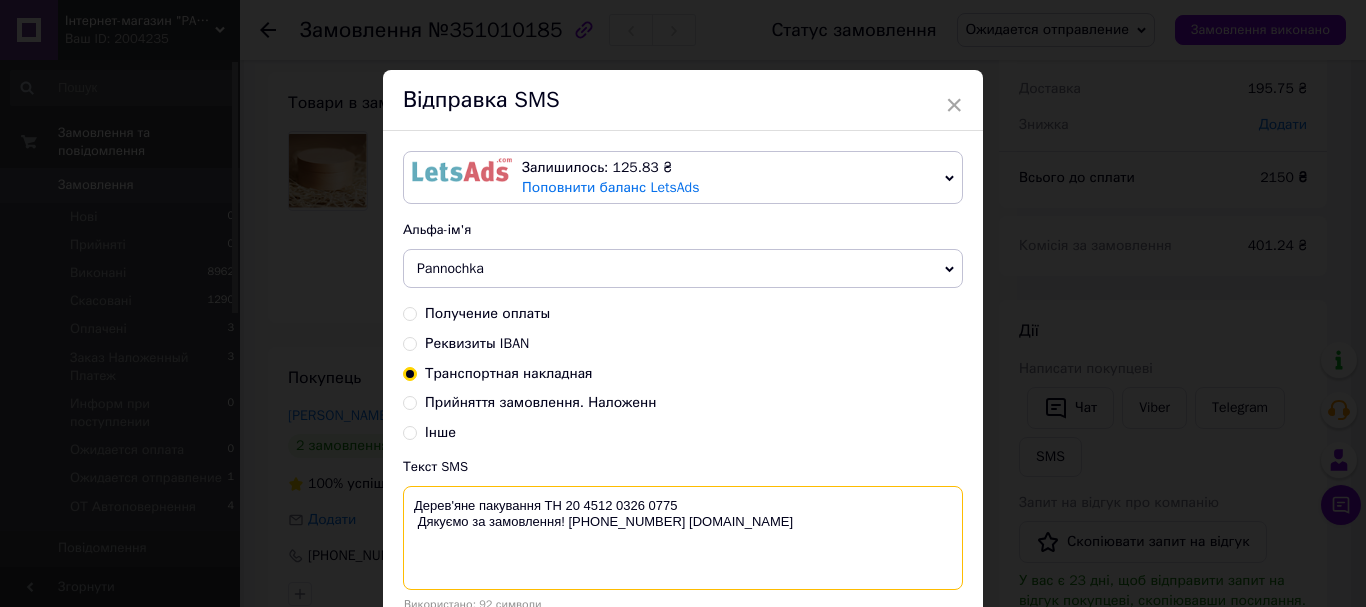 click on "Дерев'яне пакування ТН 20 4512 0326 0775
Дякуємо за замовлення! +380505459515 pannochka.org" at bounding box center [683, 538] 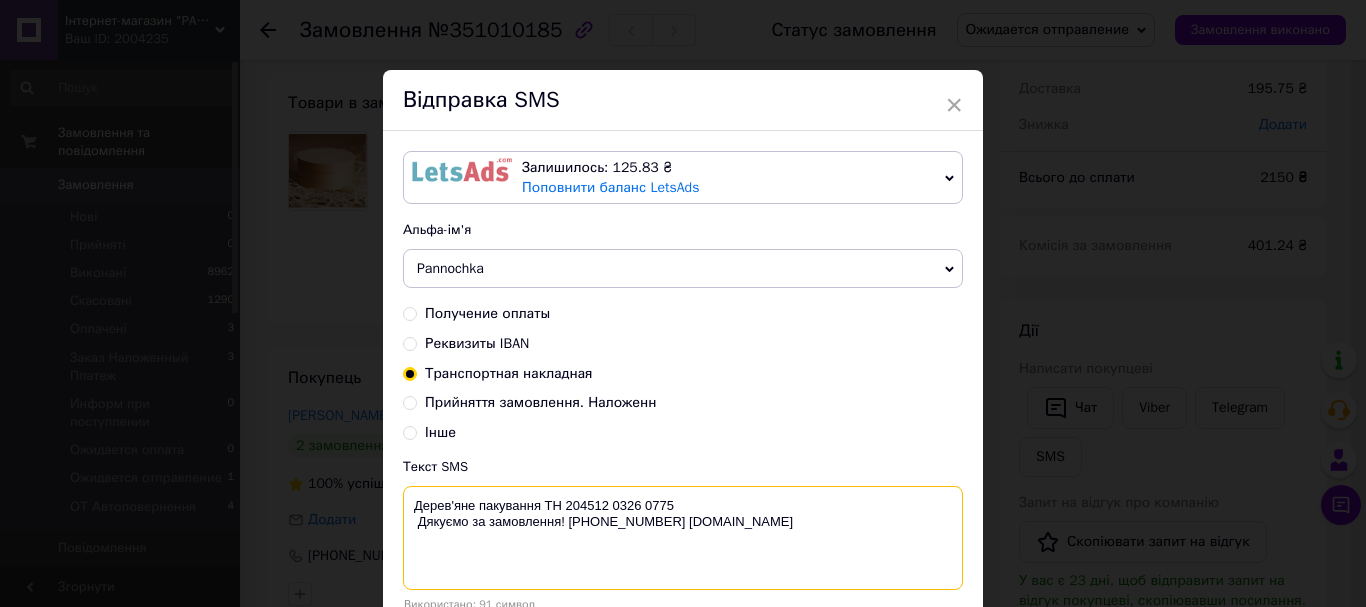 click on "Дерев'яне пакування ТН 204512 0326 0775
Дякуємо за замовлення! +380505459515 pannochka.org" at bounding box center (683, 538) 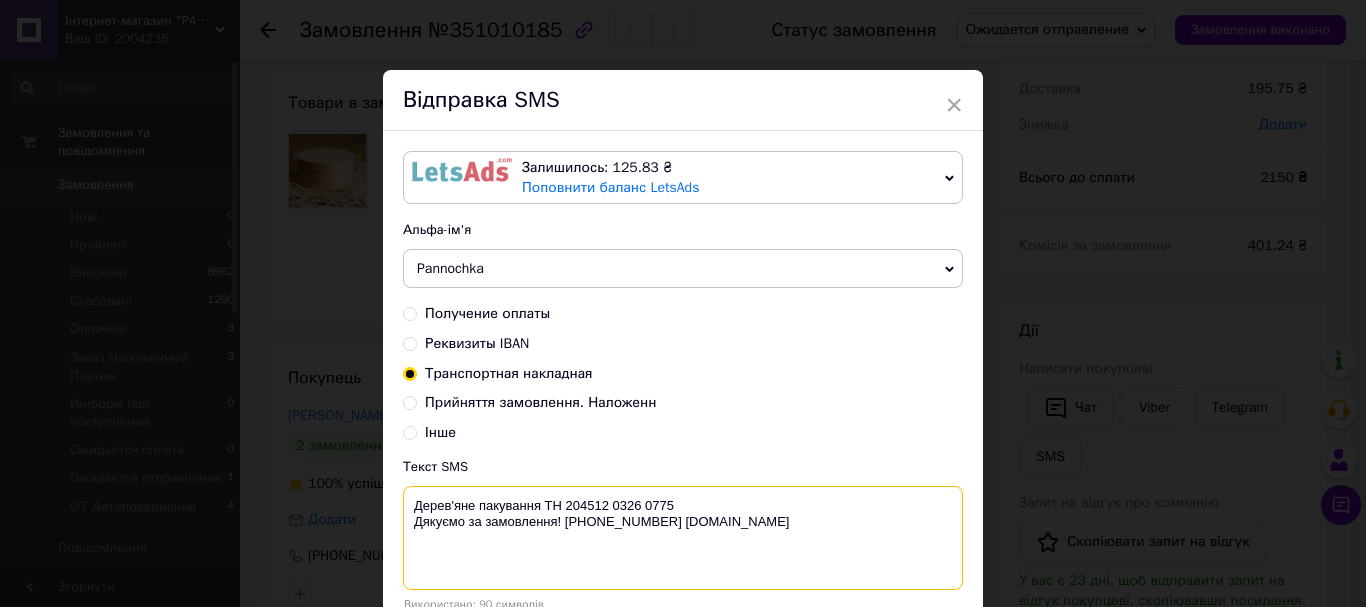 click on "Дерев'яне пакування ТН 204512 0326 0775
Дякуємо за замовлення! +380505459515 pannochka.org" at bounding box center [683, 538] 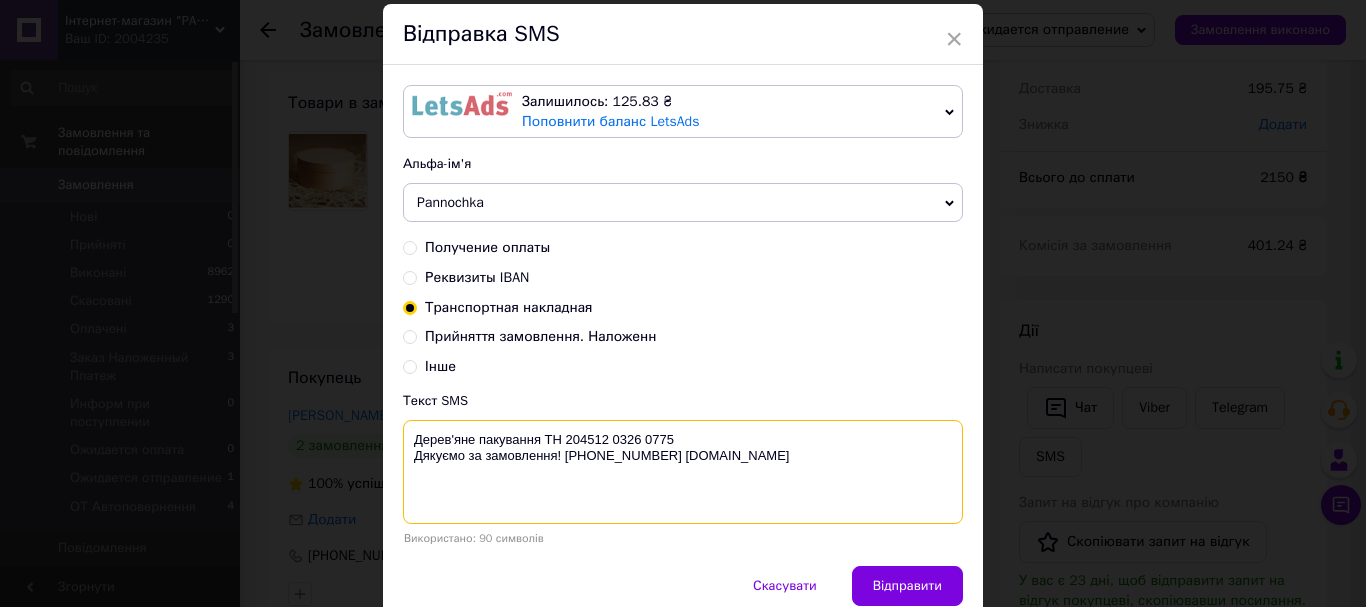 scroll, scrollTop: 100, scrollLeft: 0, axis: vertical 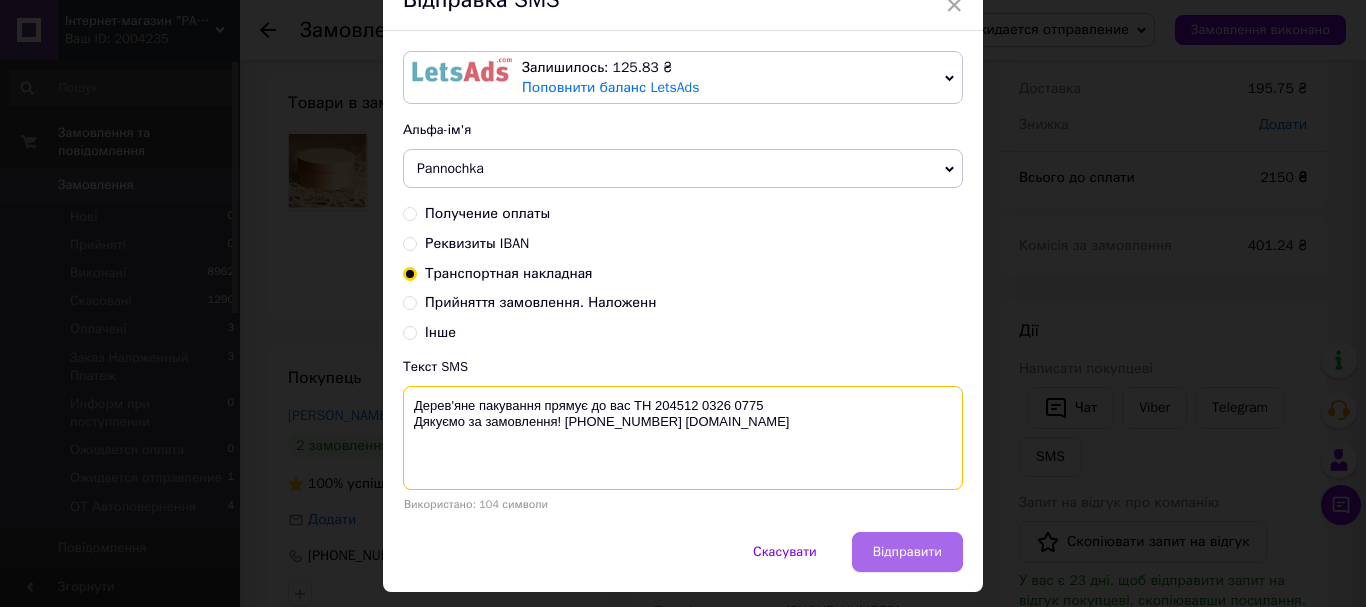 type on "Дерев'яне пакування прямує до вас ТН 204512 0326 0775
Дякуємо за замовлення! +380505459515 pannochka.org" 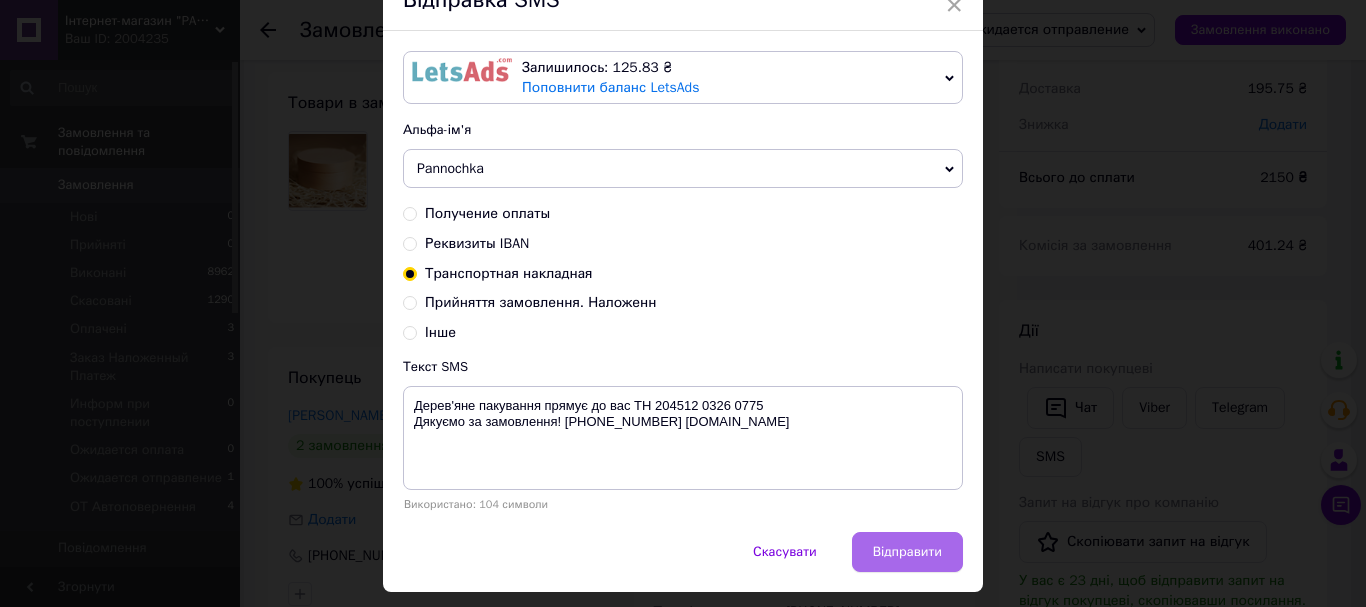 click on "Відправити" at bounding box center [907, 552] 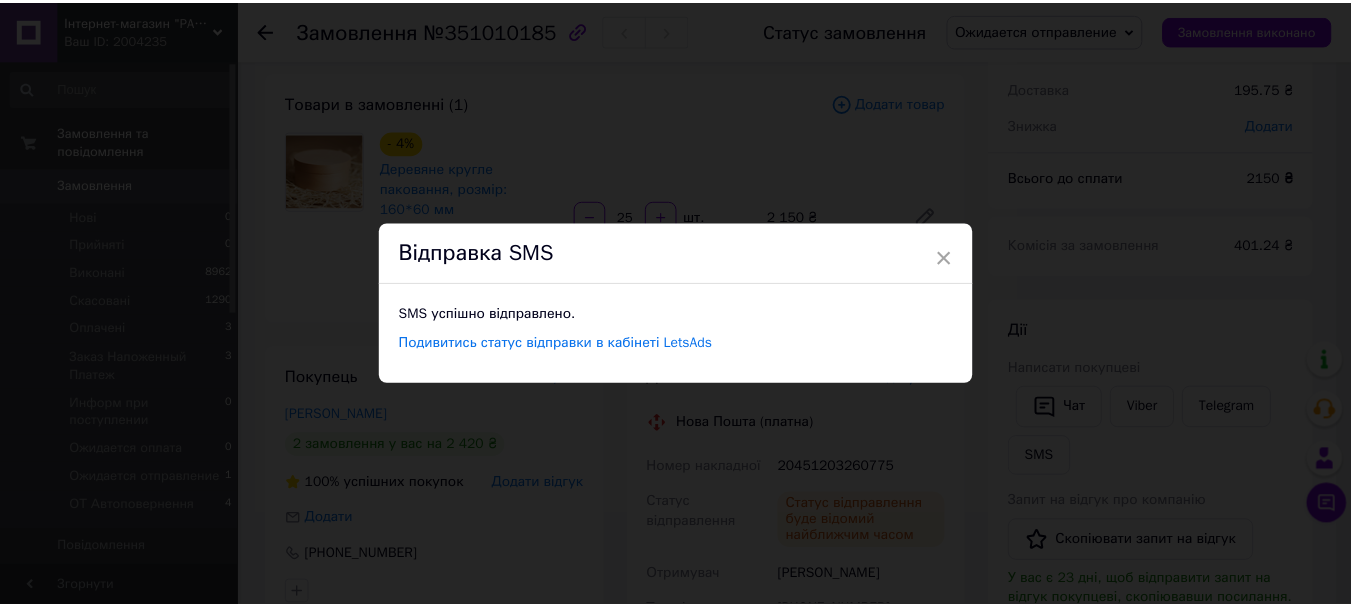 scroll, scrollTop: 0, scrollLeft: 0, axis: both 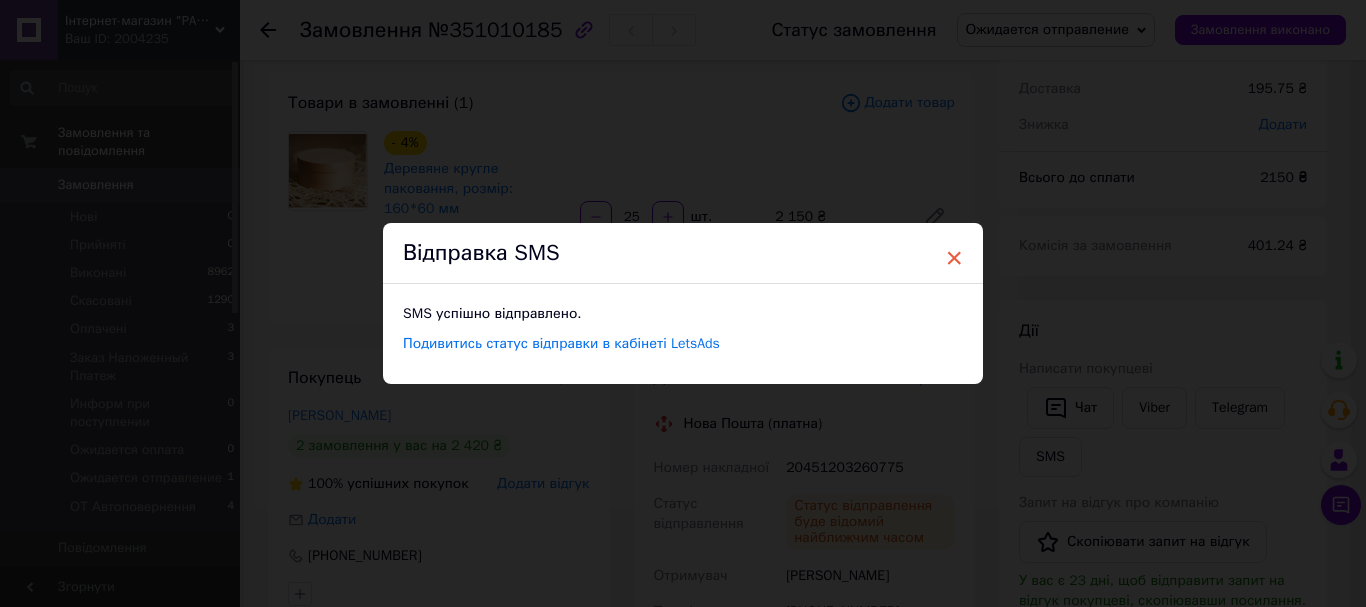 click on "×" at bounding box center (954, 258) 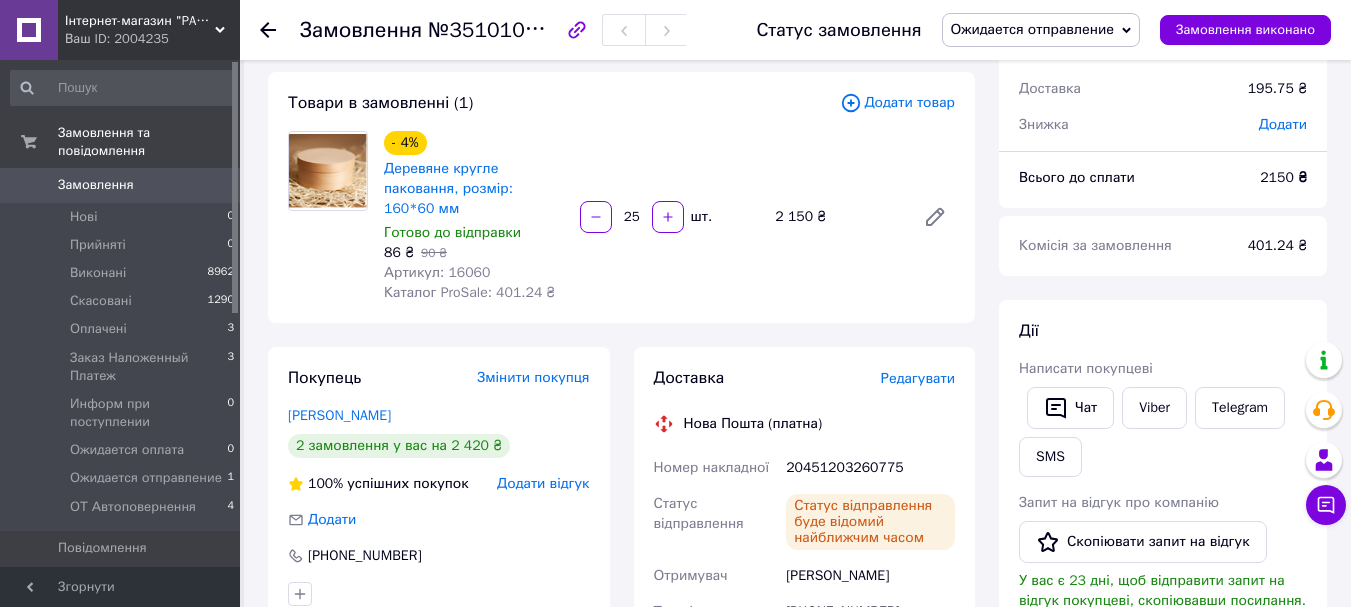 click on "Ожидается отправление" at bounding box center [1032, 29] 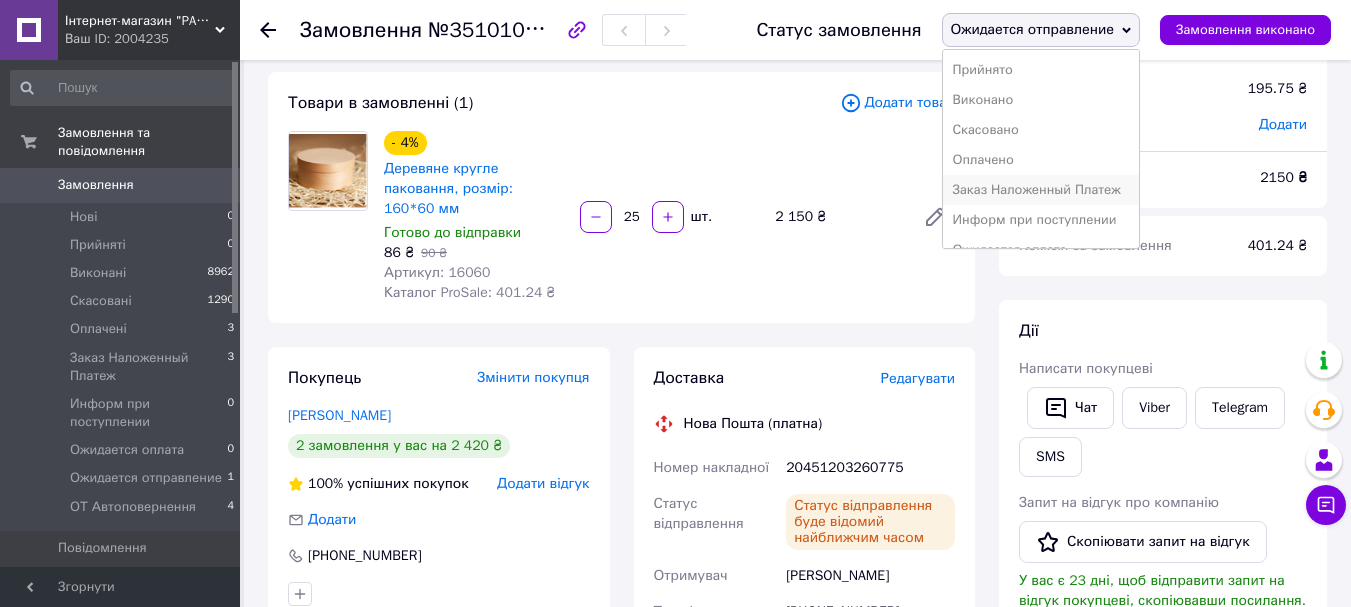 click on "Заказ Наложенный Платеж" at bounding box center [1041, 190] 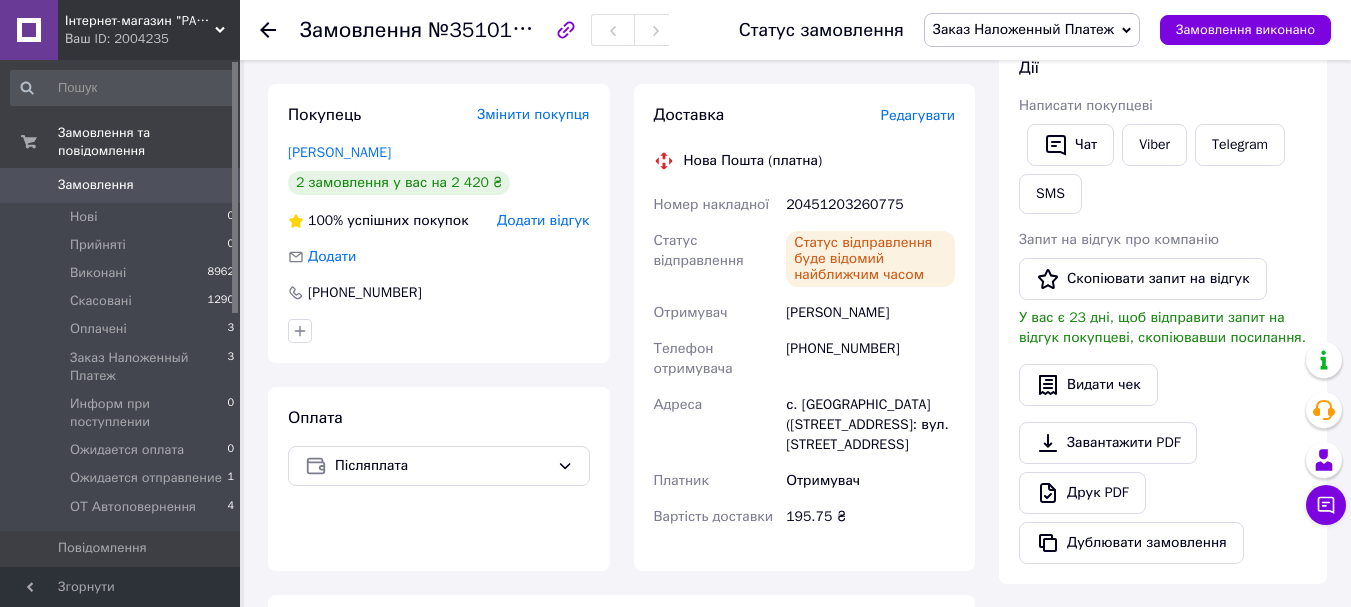 scroll, scrollTop: 228, scrollLeft: 0, axis: vertical 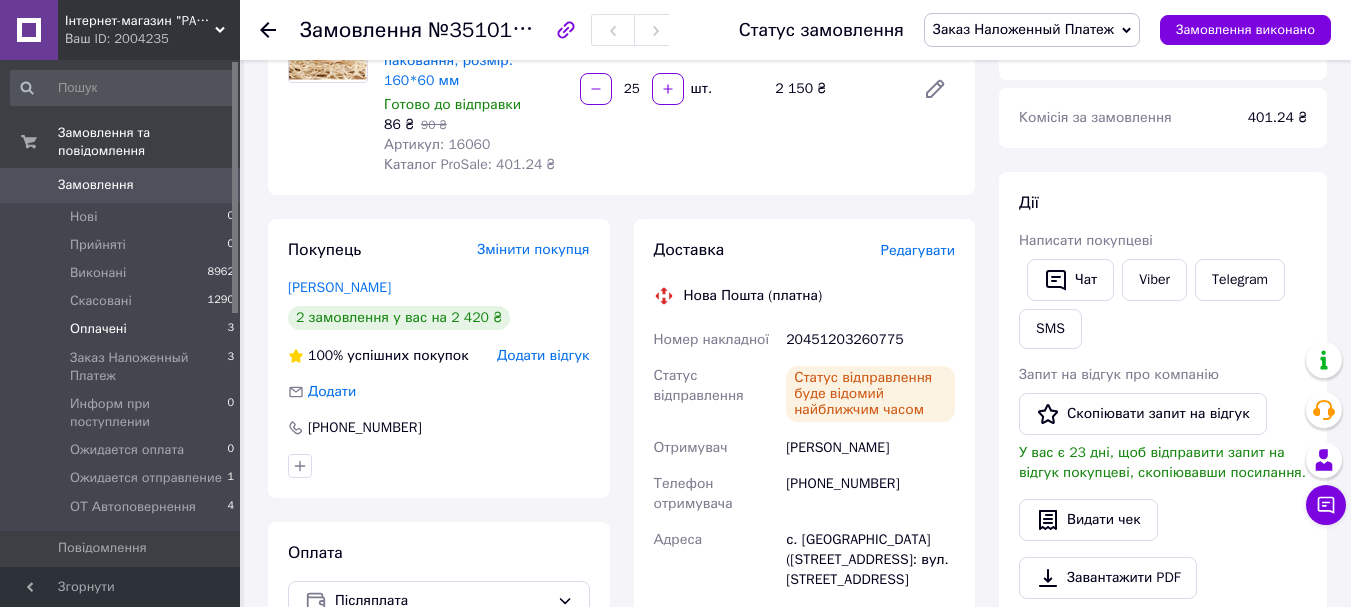 click on "Оплачені" at bounding box center (98, 329) 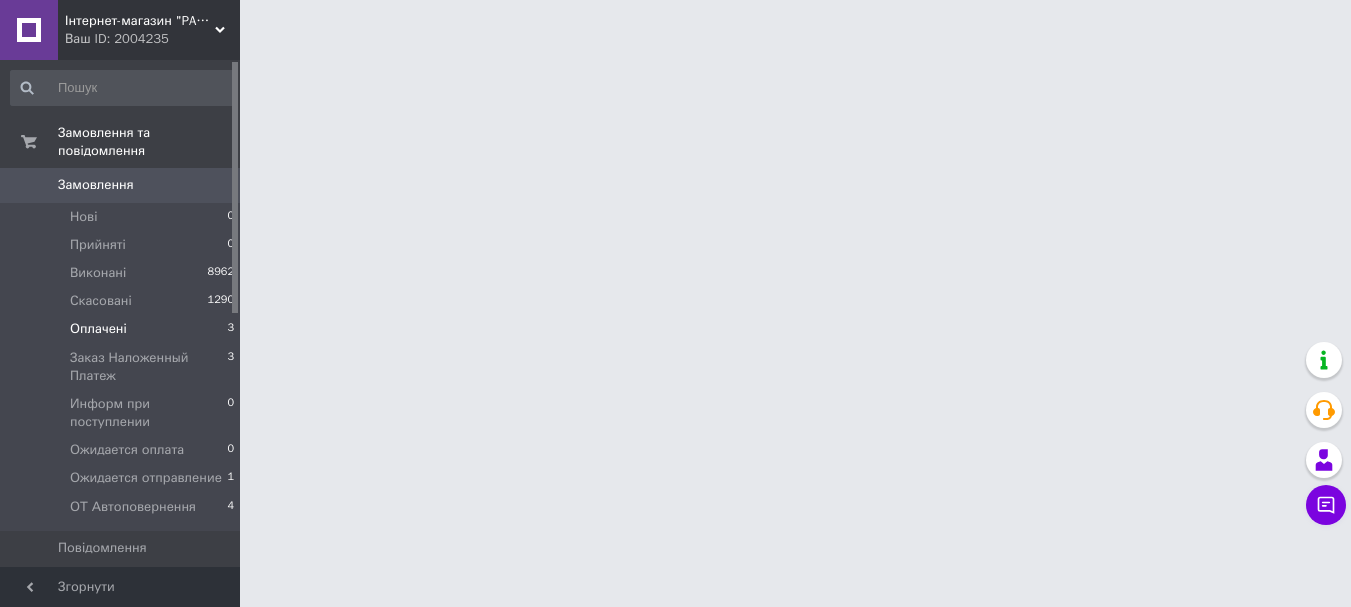 scroll, scrollTop: 0, scrollLeft: 0, axis: both 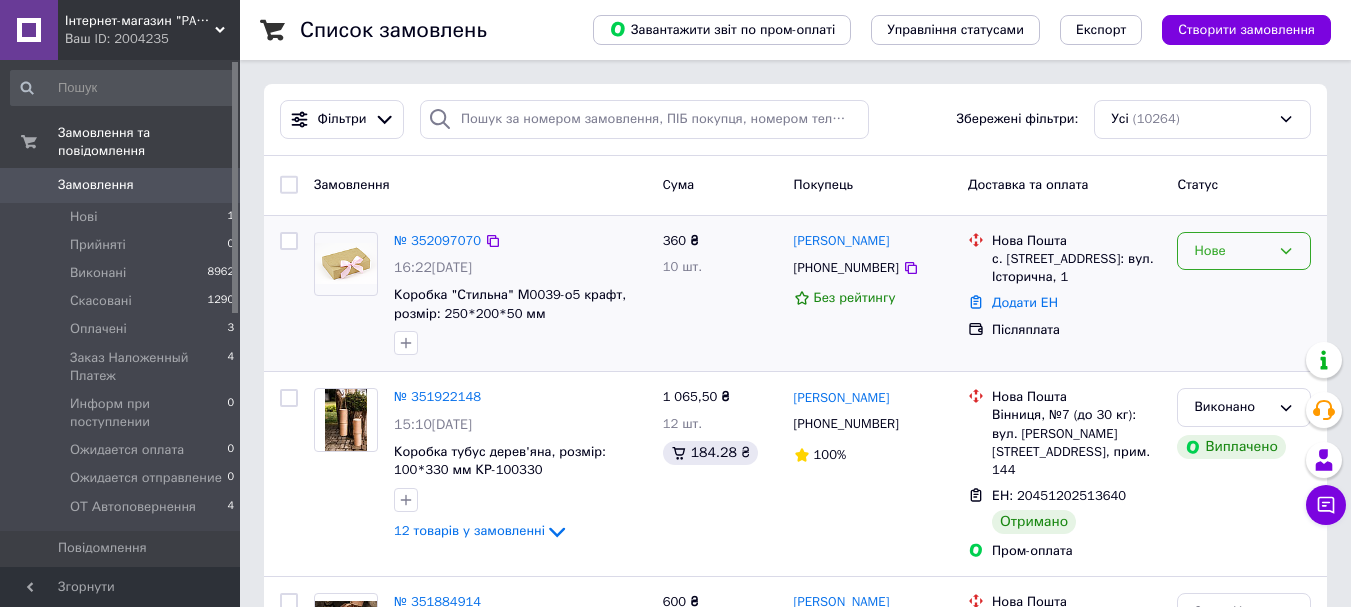 click on "Нове" at bounding box center (1244, 251) 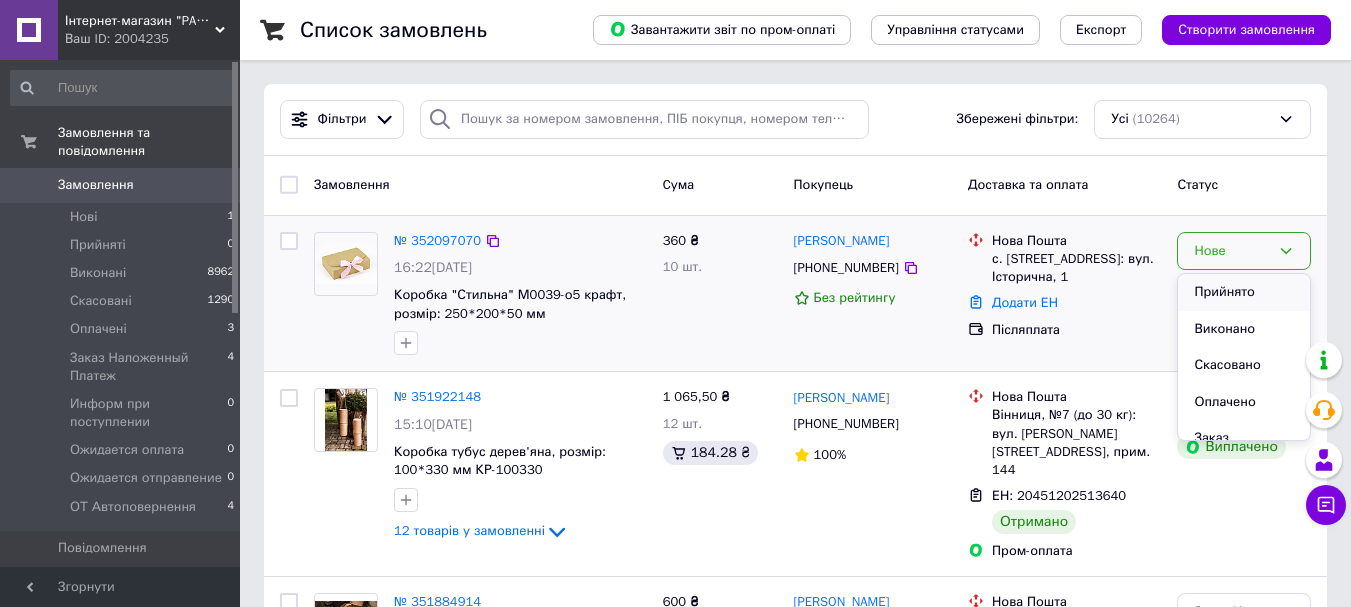 click on "Прийнято" at bounding box center (1244, 292) 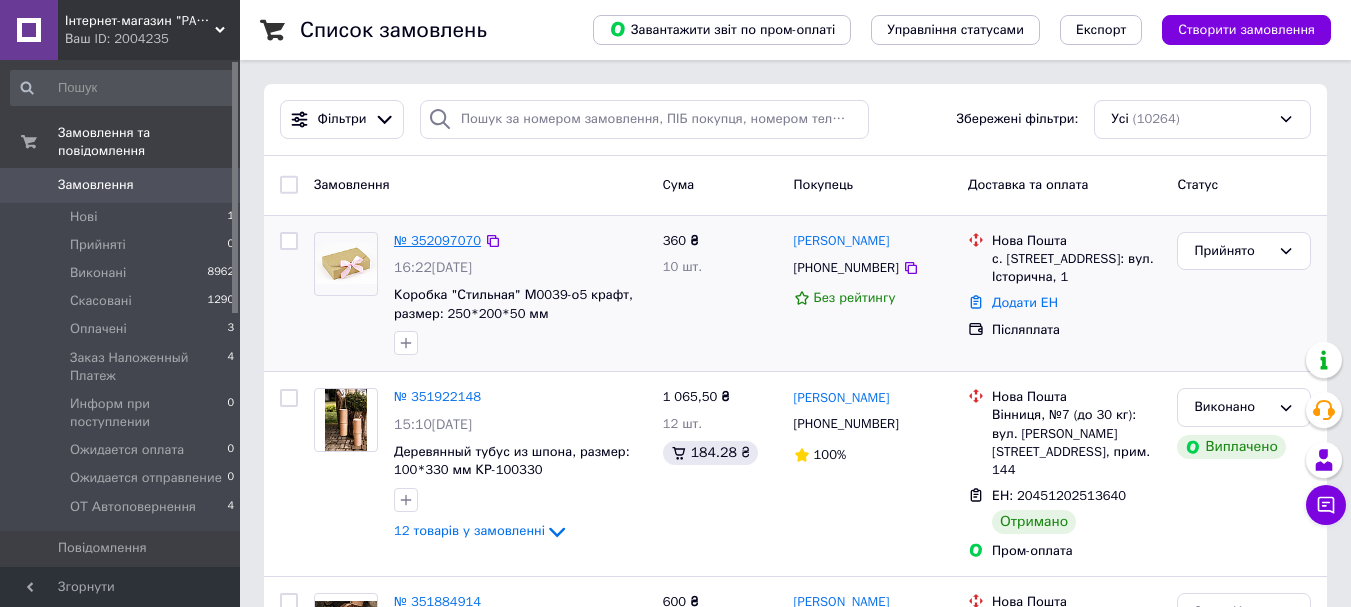 click on "№ 352097070" at bounding box center [437, 240] 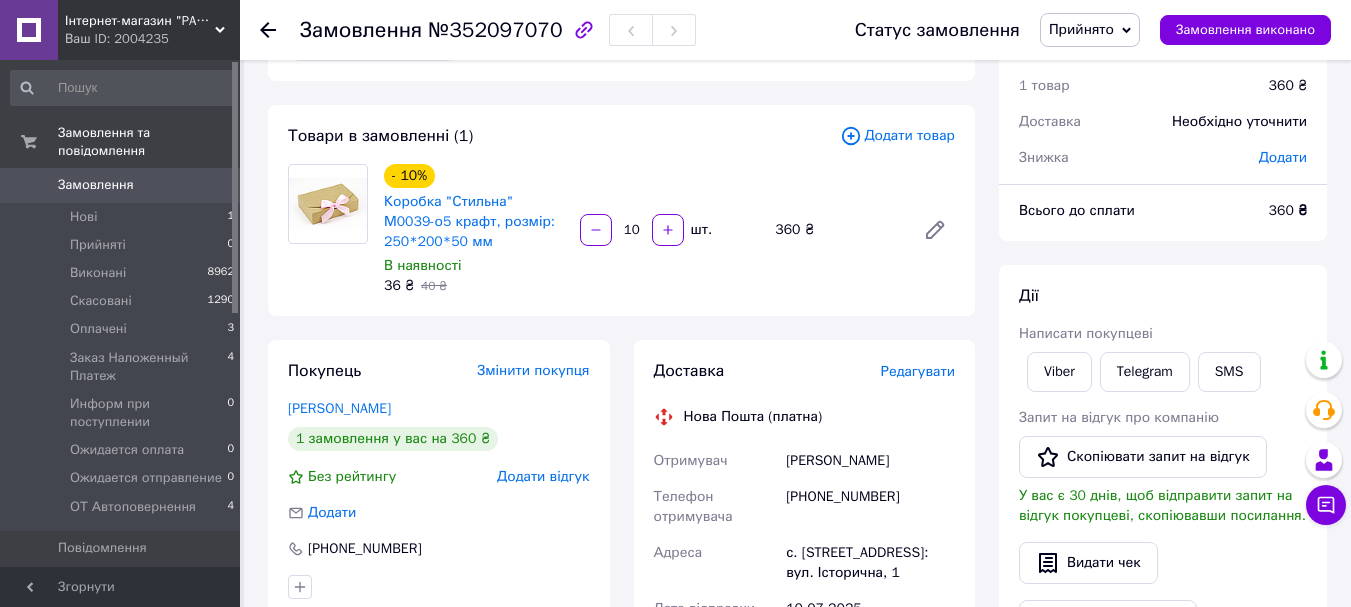 scroll, scrollTop: 0, scrollLeft: 0, axis: both 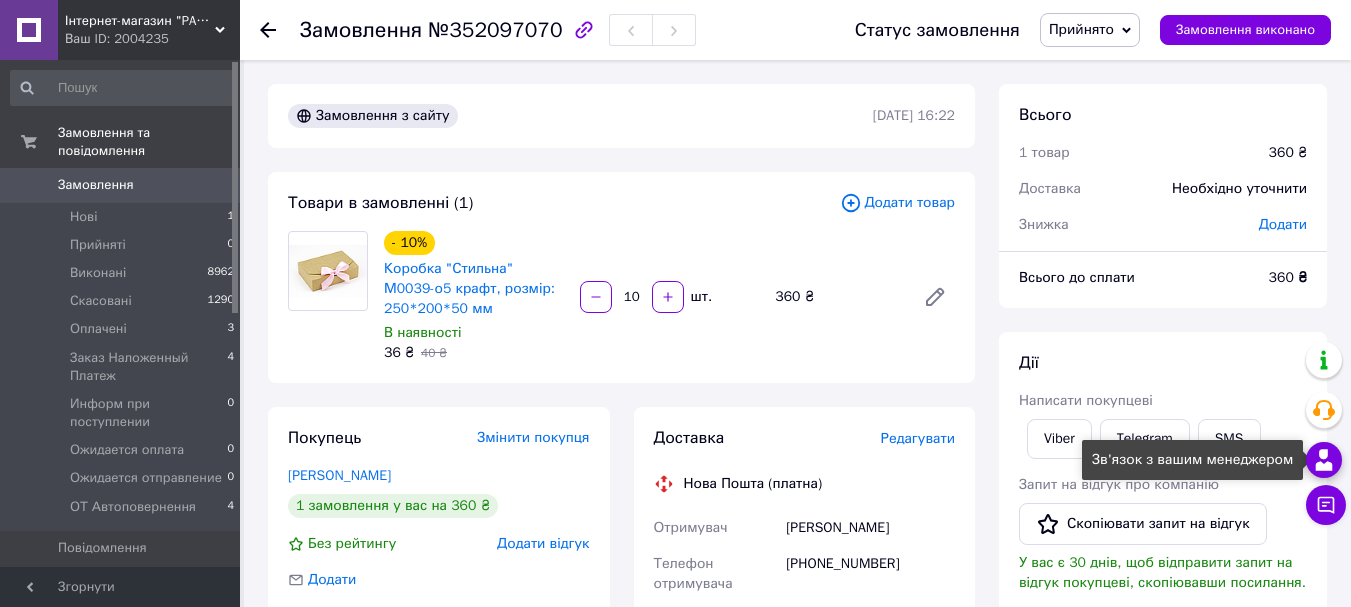 click 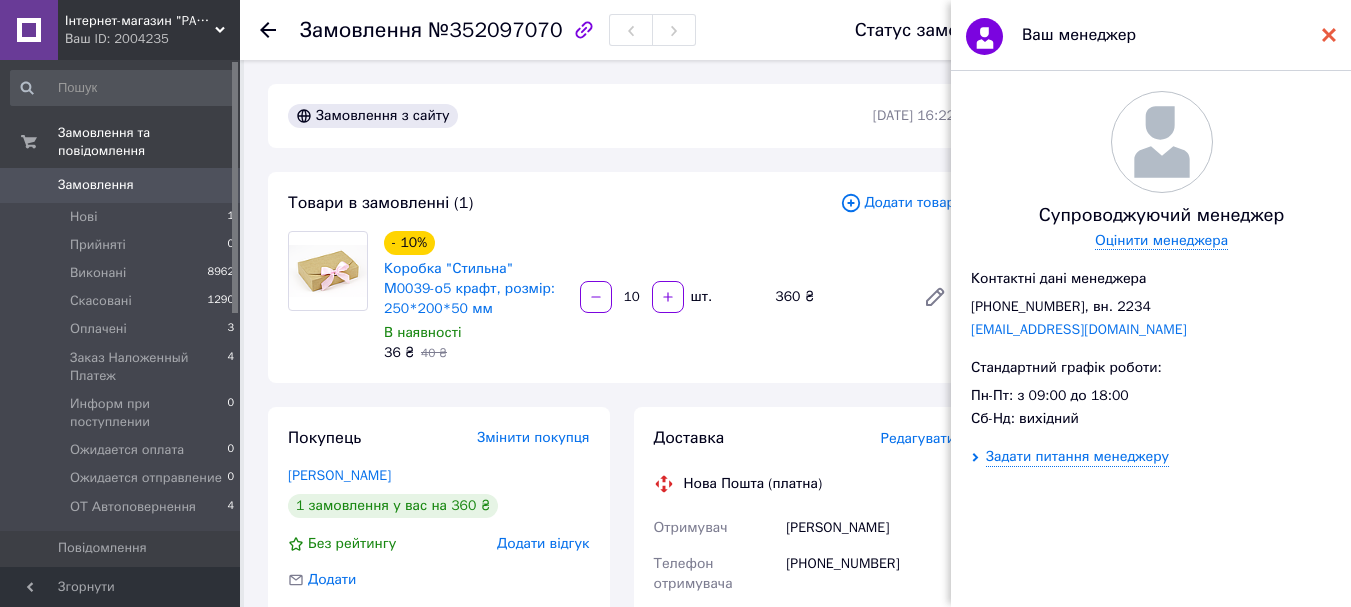 click 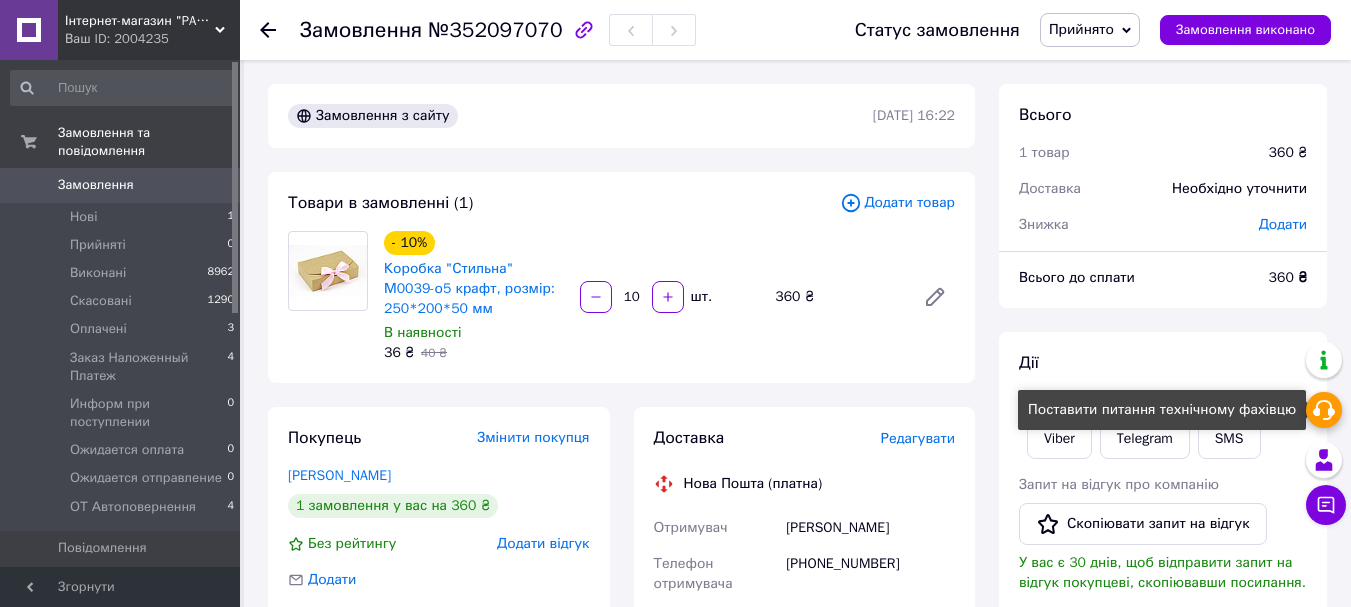 click 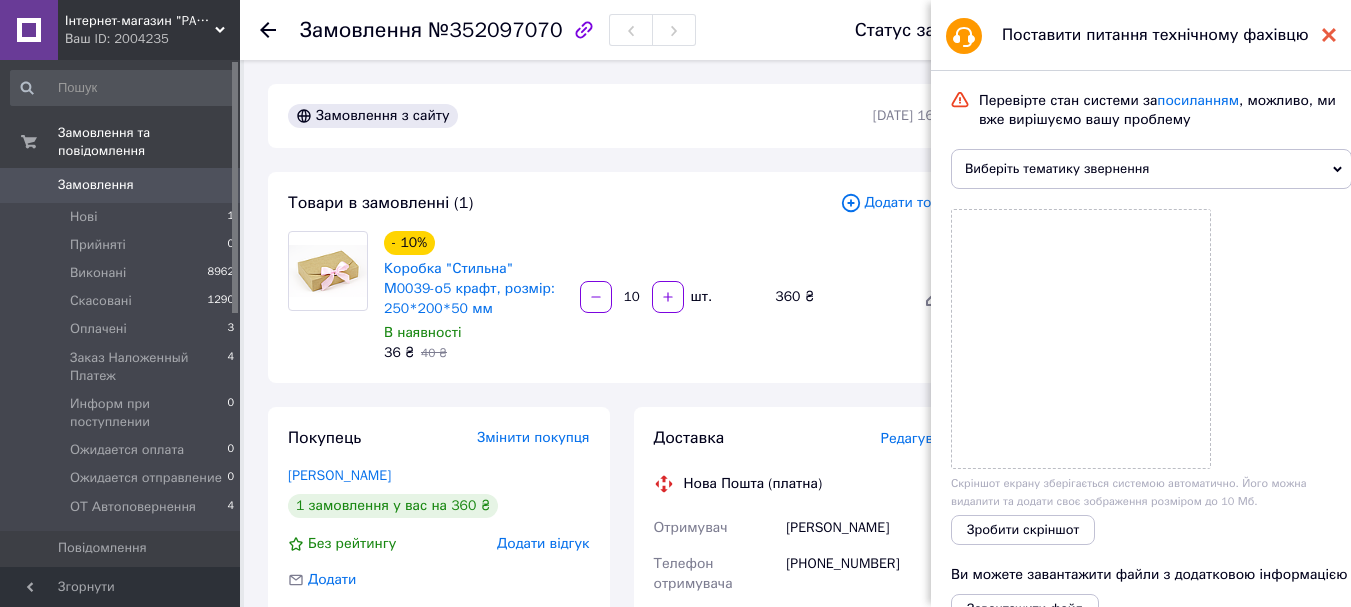 click 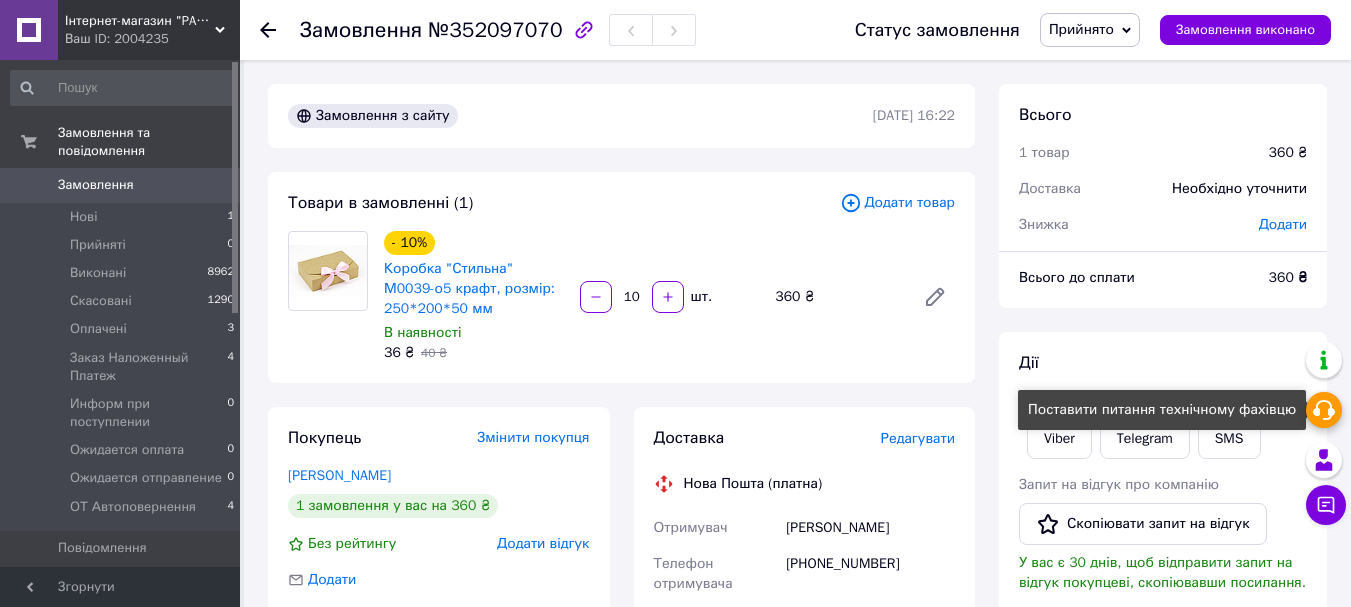 click 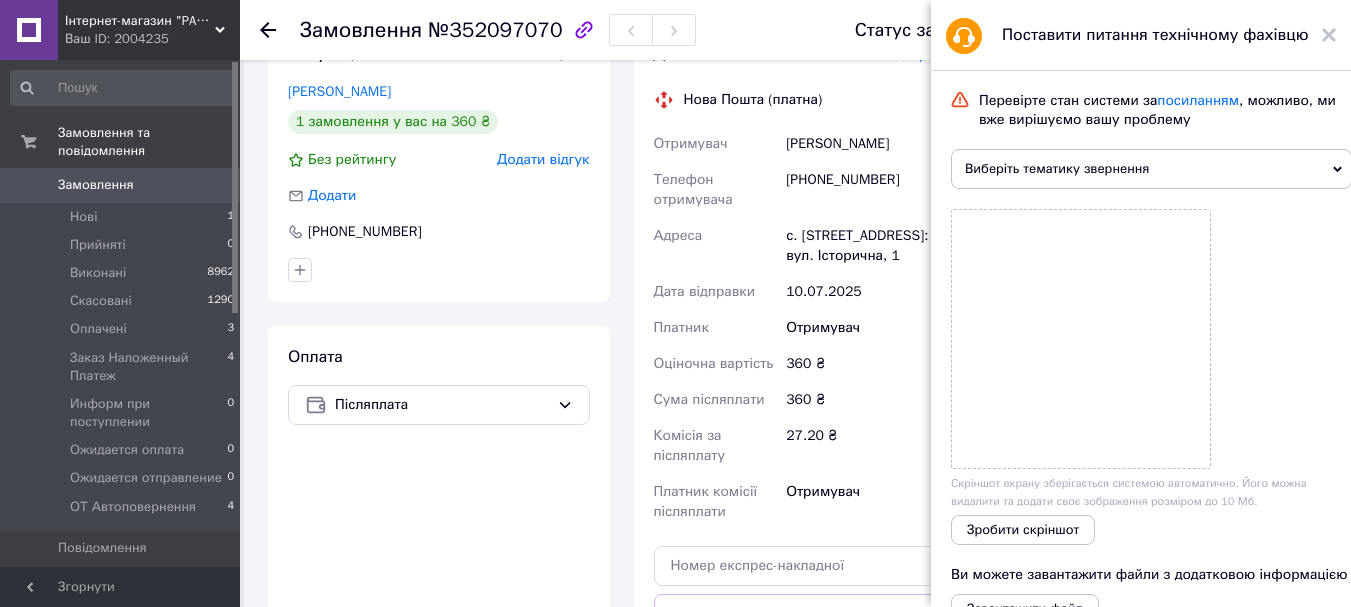 scroll, scrollTop: 400, scrollLeft: 0, axis: vertical 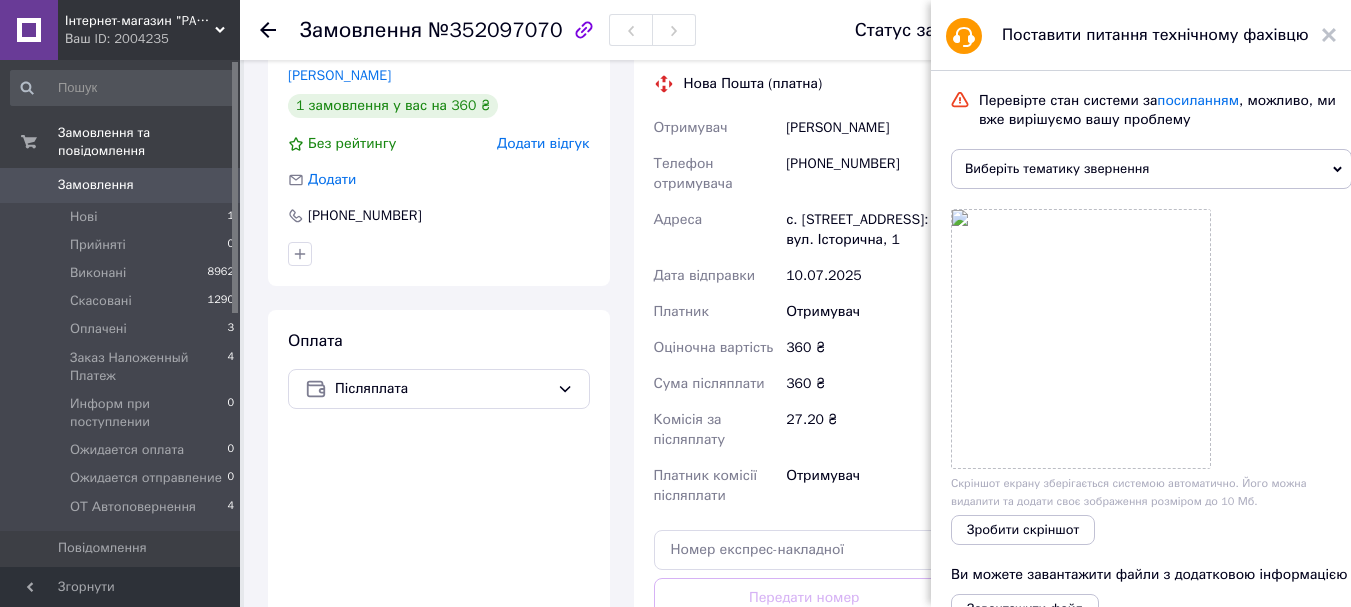 click on "Виберіть тематику звернення" at bounding box center (1151, 169) 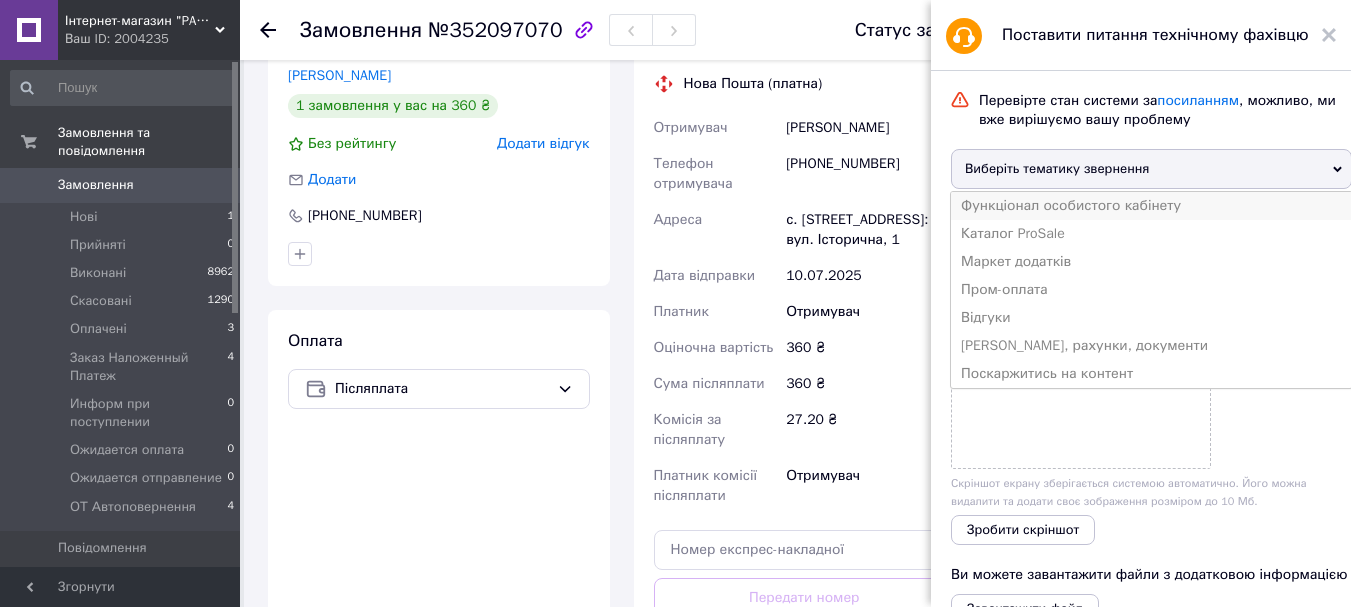 click on "Функціонал особистого кабінету" at bounding box center (1151, 206) 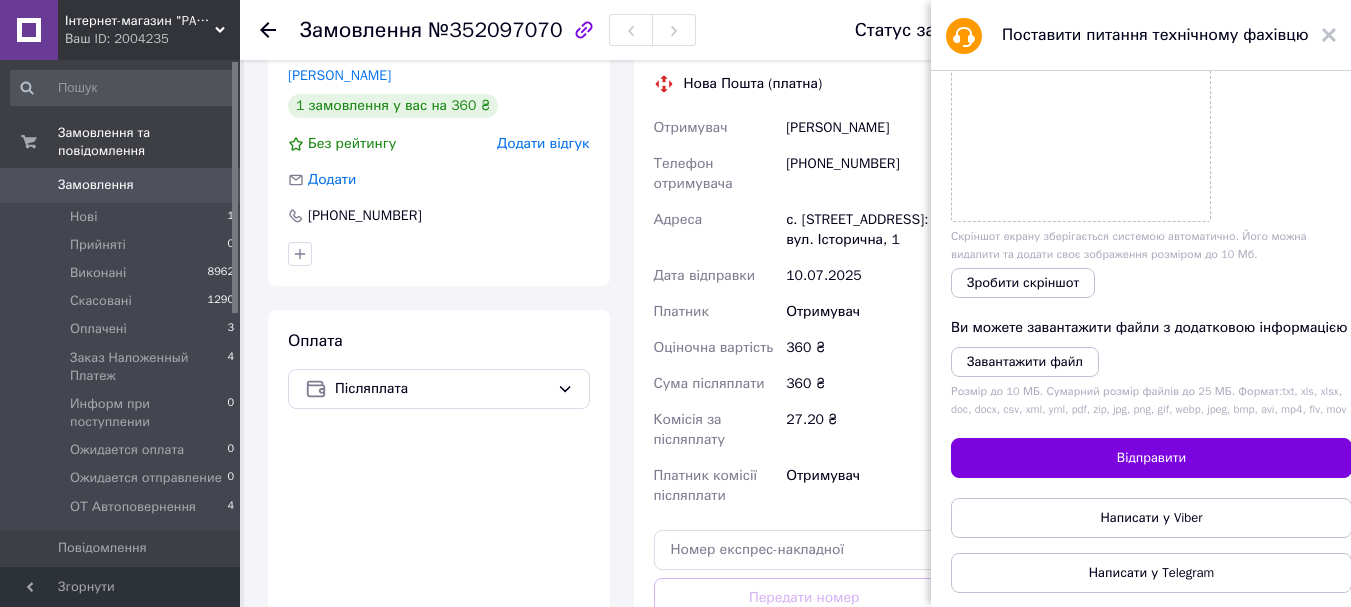 scroll, scrollTop: 355, scrollLeft: 0, axis: vertical 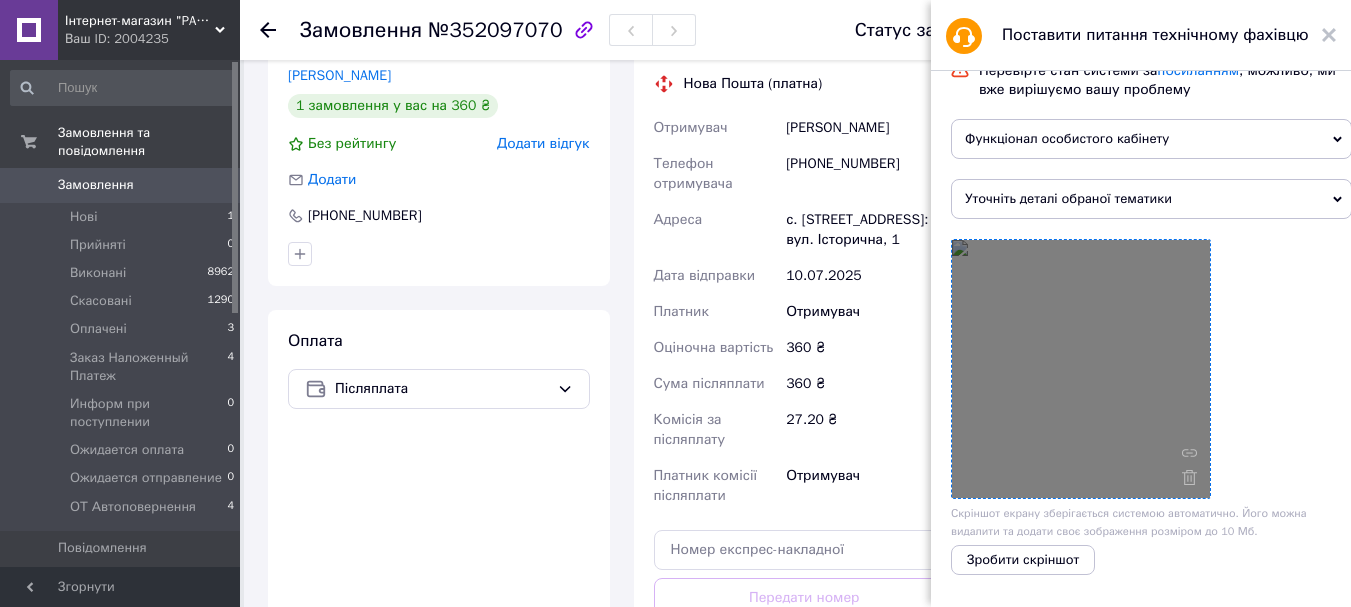 click at bounding box center [1081, 369] 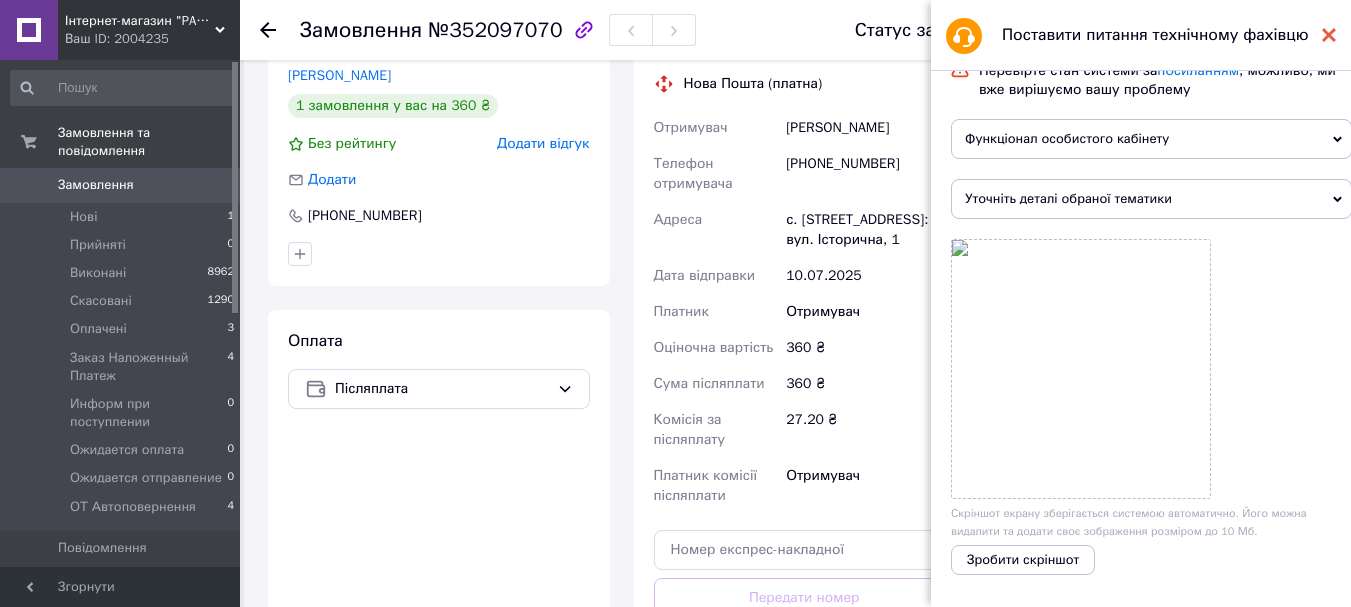 click at bounding box center (1329, 35) 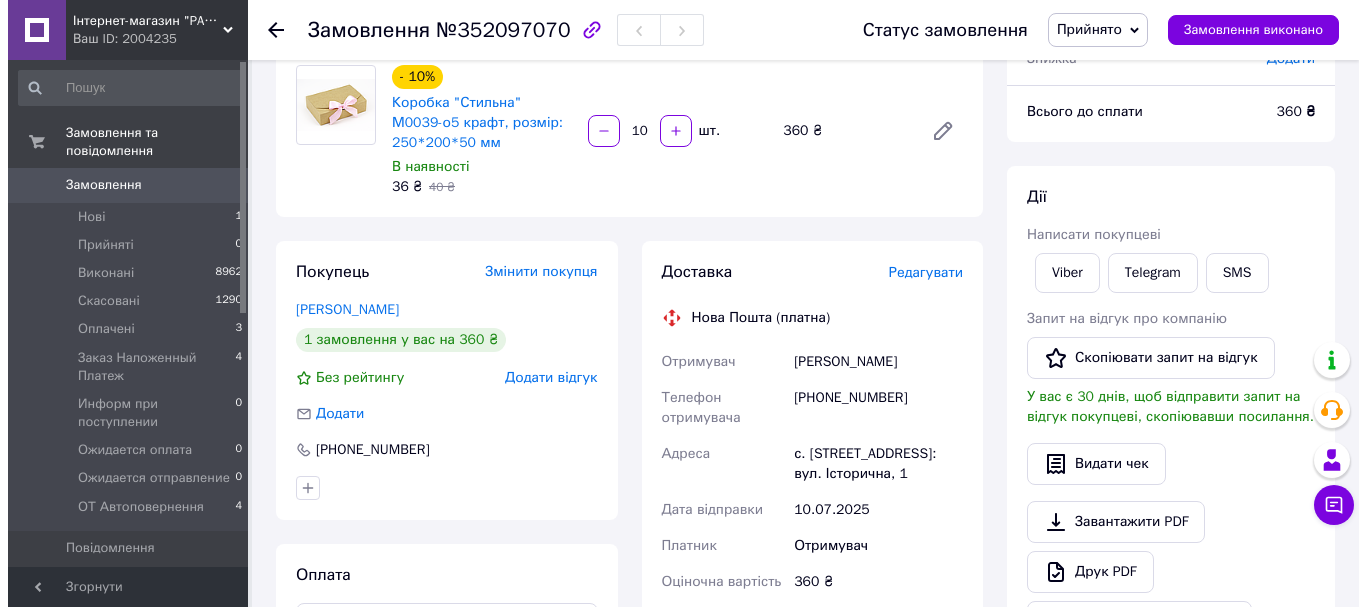 scroll, scrollTop: 200, scrollLeft: 0, axis: vertical 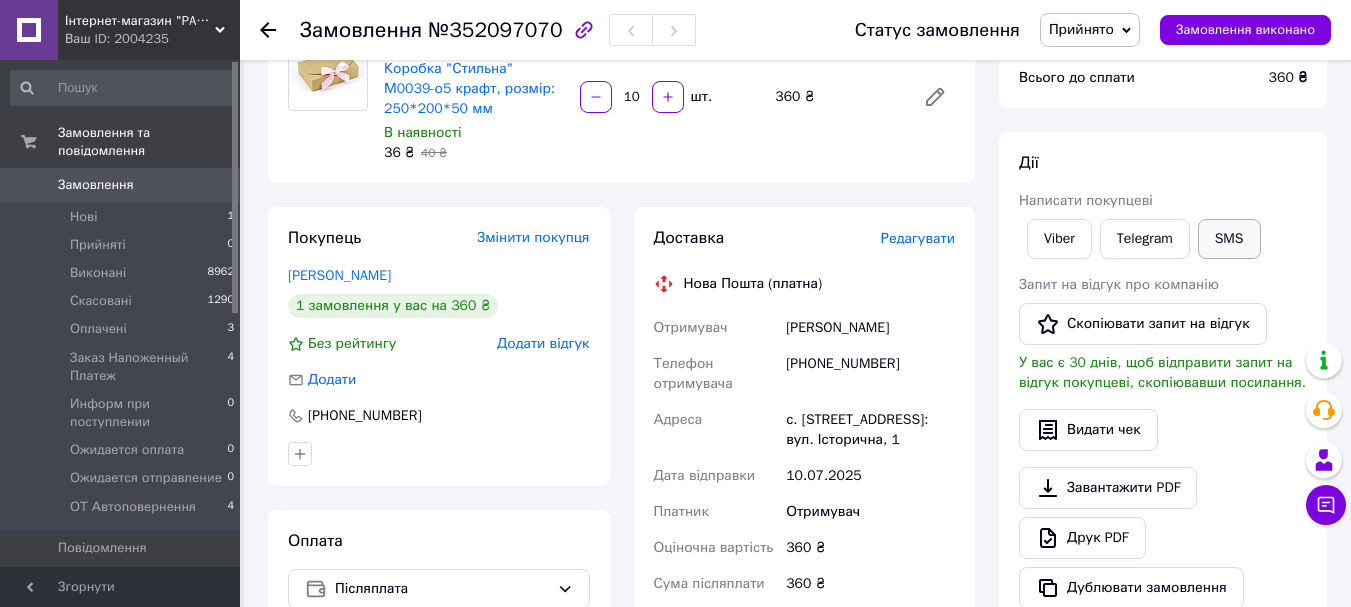 click on "SMS" at bounding box center (1229, 239) 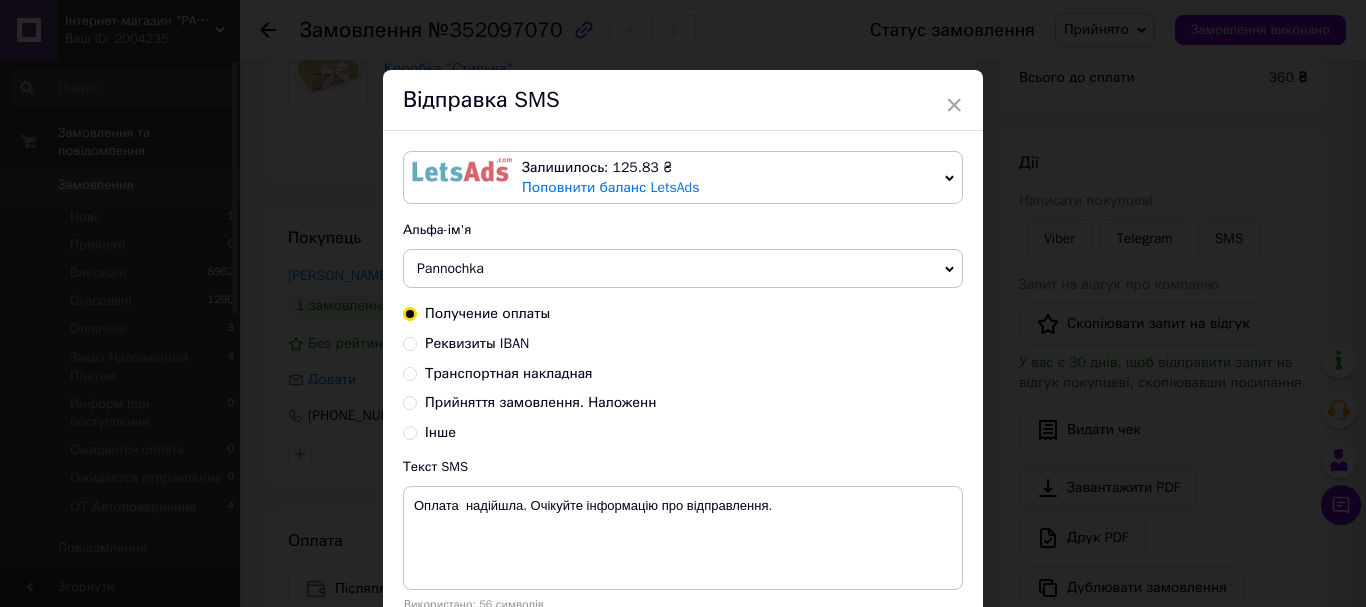 click on "Прийняття замовлення. Наложенн" at bounding box center (540, 402) 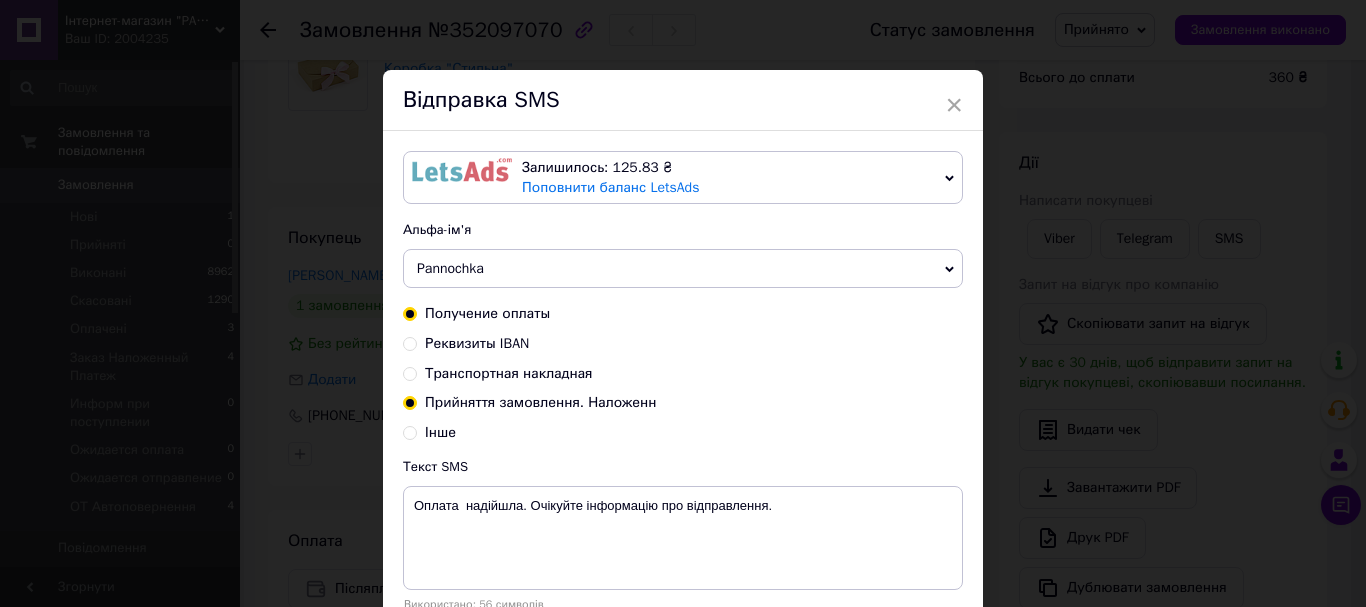 radio on "true" 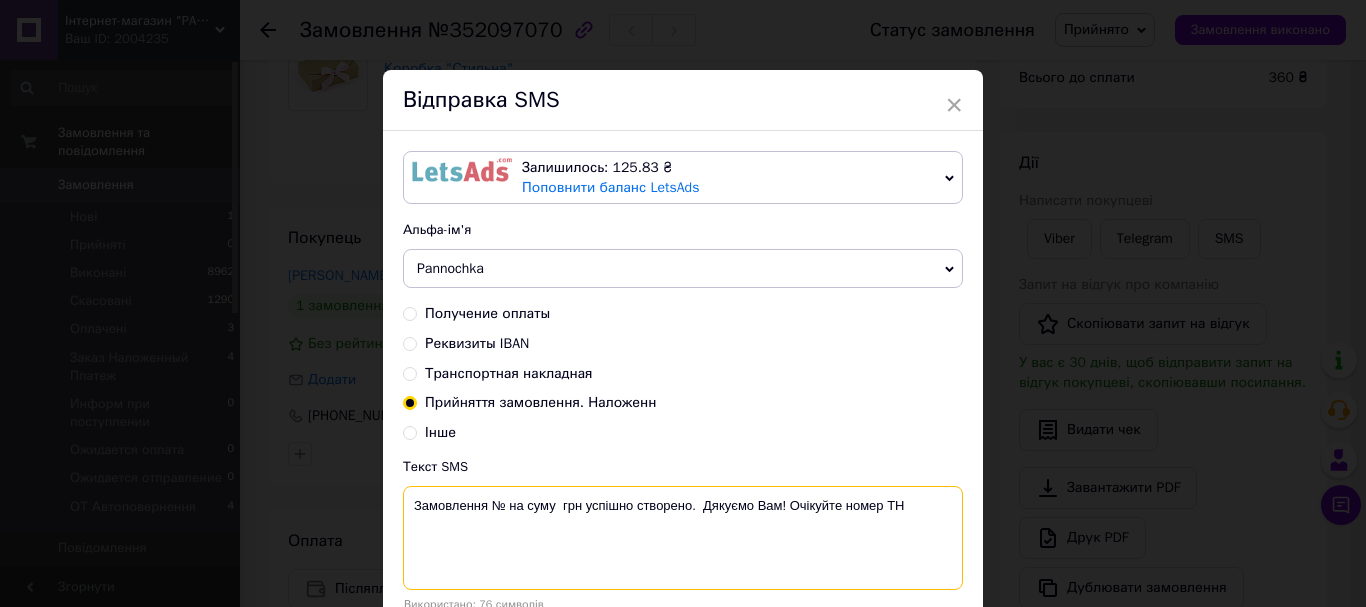 click on "Замовлення № на суму  грн успішно створено.  Дякуємо Вам! Очікуйте номер ТН" at bounding box center [683, 538] 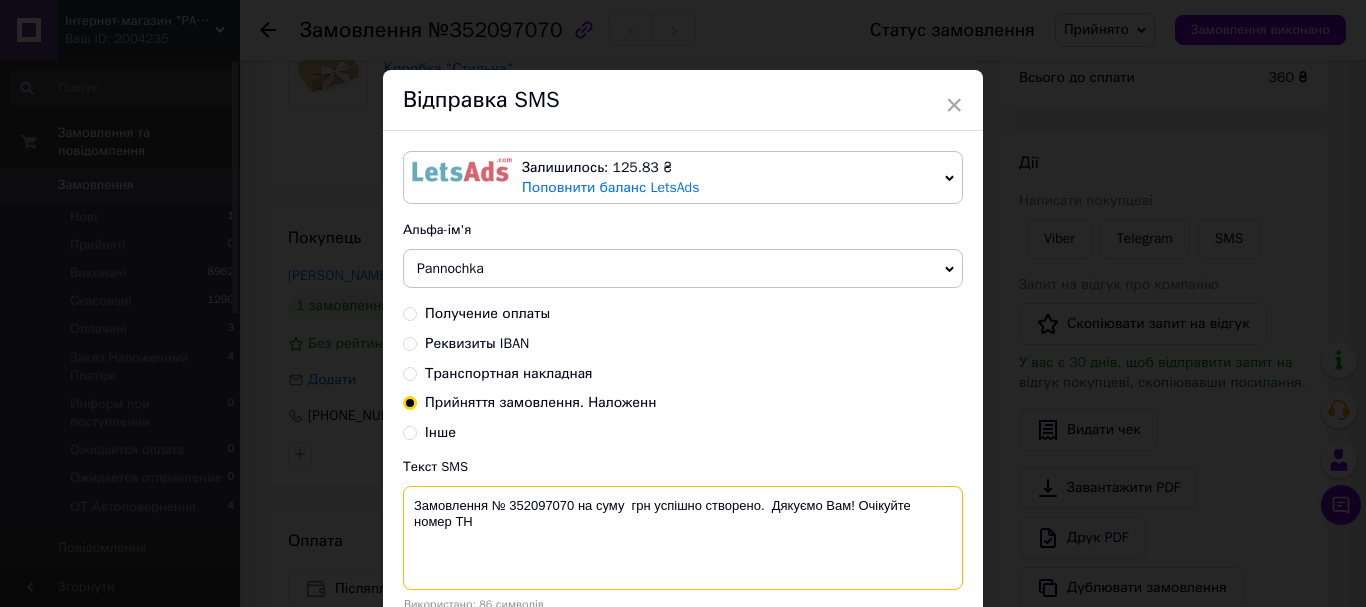 click on "Замовлення № 352097070 на суму  грн успішно створено.  Дякуємо Вам! Очікуйте номер ТН" at bounding box center (683, 538) 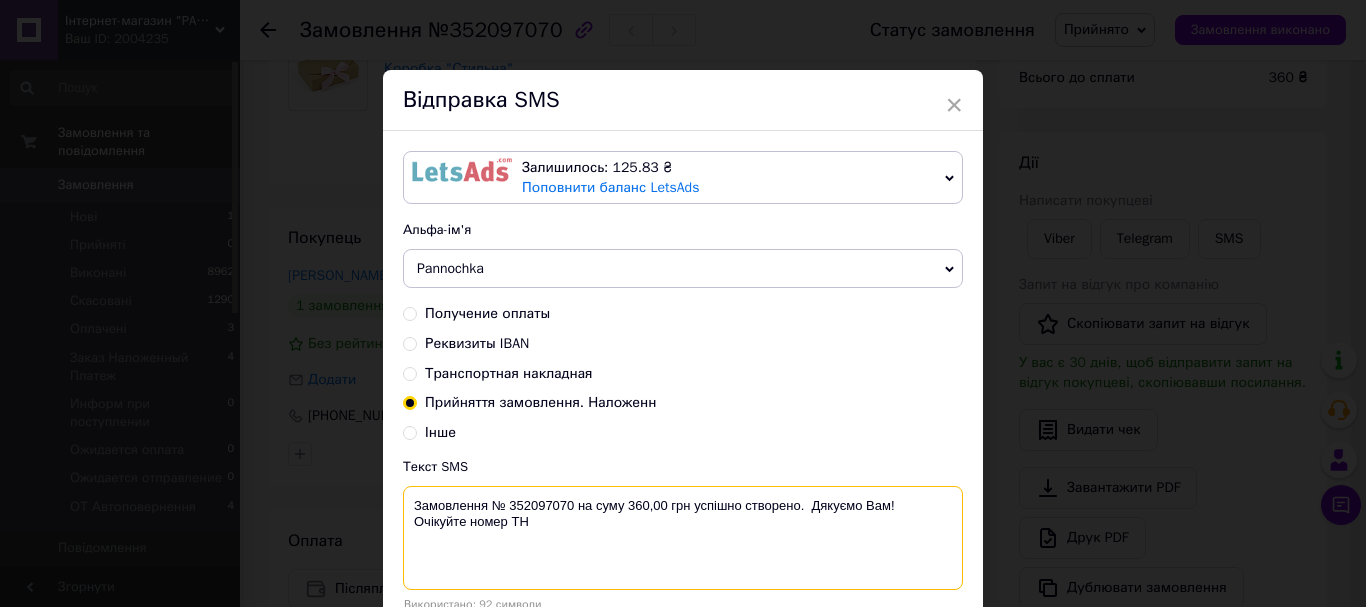 click on "Замовлення № 352097070 на суму 360,00 грн успішно створено.  Дякуємо Вам! Очікуйте номер ТН" at bounding box center (683, 538) 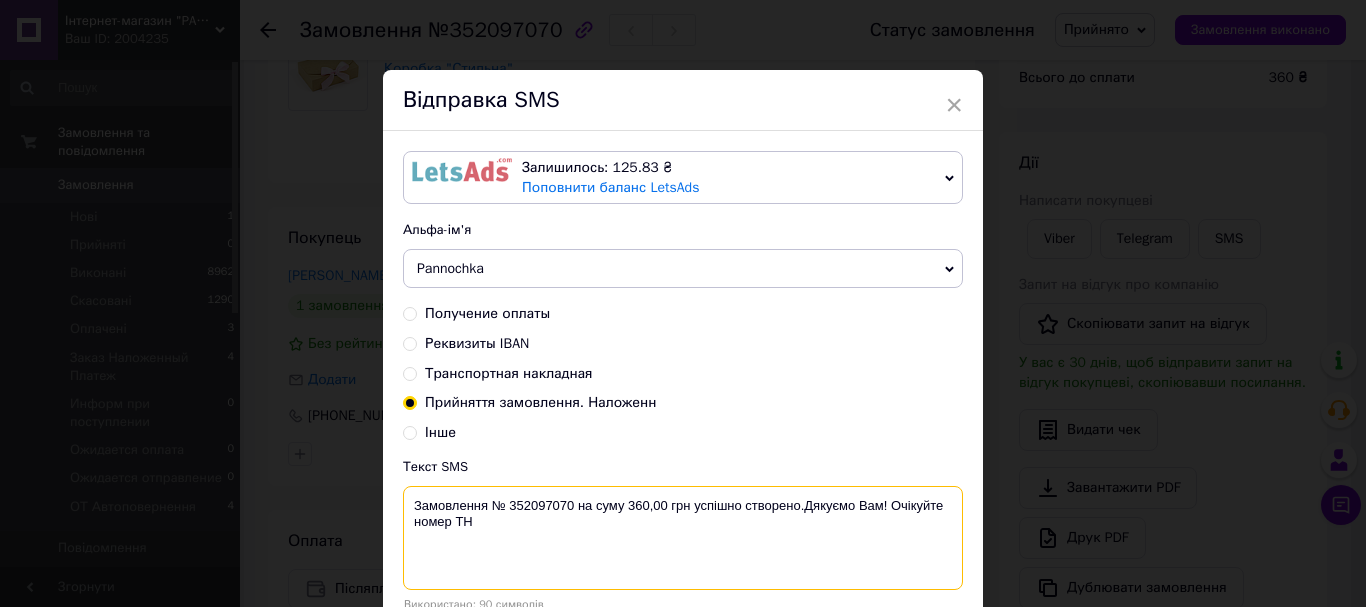 scroll, scrollTop: 100, scrollLeft: 0, axis: vertical 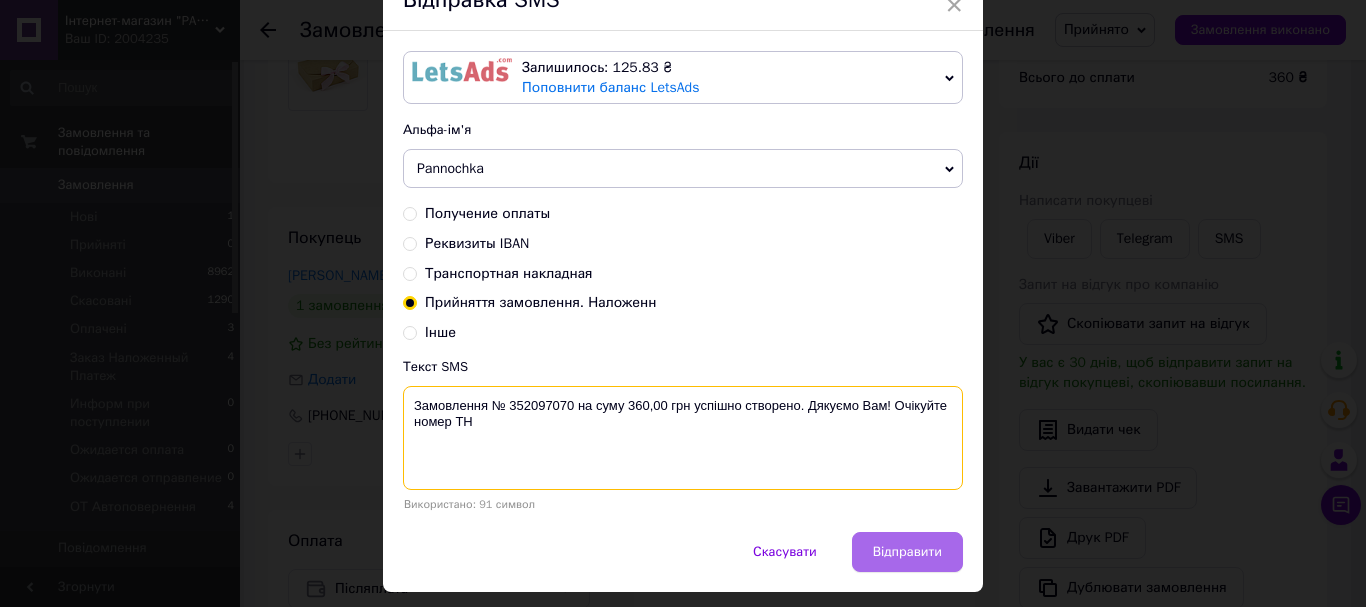 type on "Замовлення № 352097070 на суму 360,00 грн успішно створено. Дякуємо Вам! Очікуйте номер ТН" 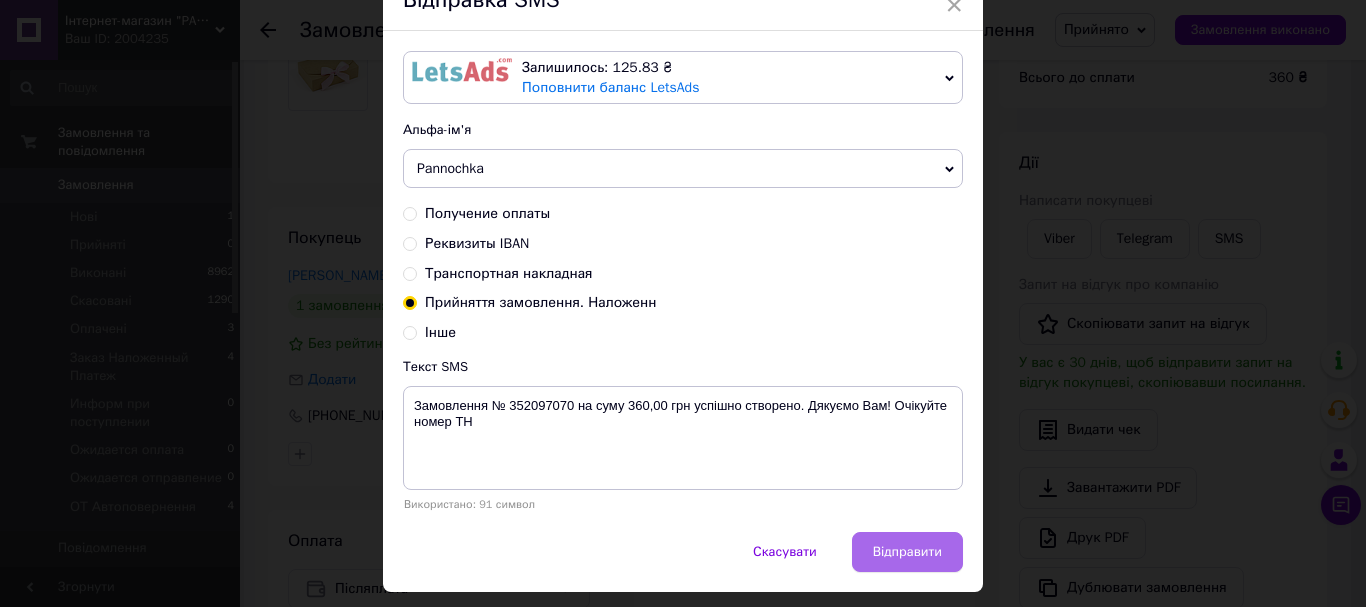 click on "Відправити" at bounding box center (907, 552) 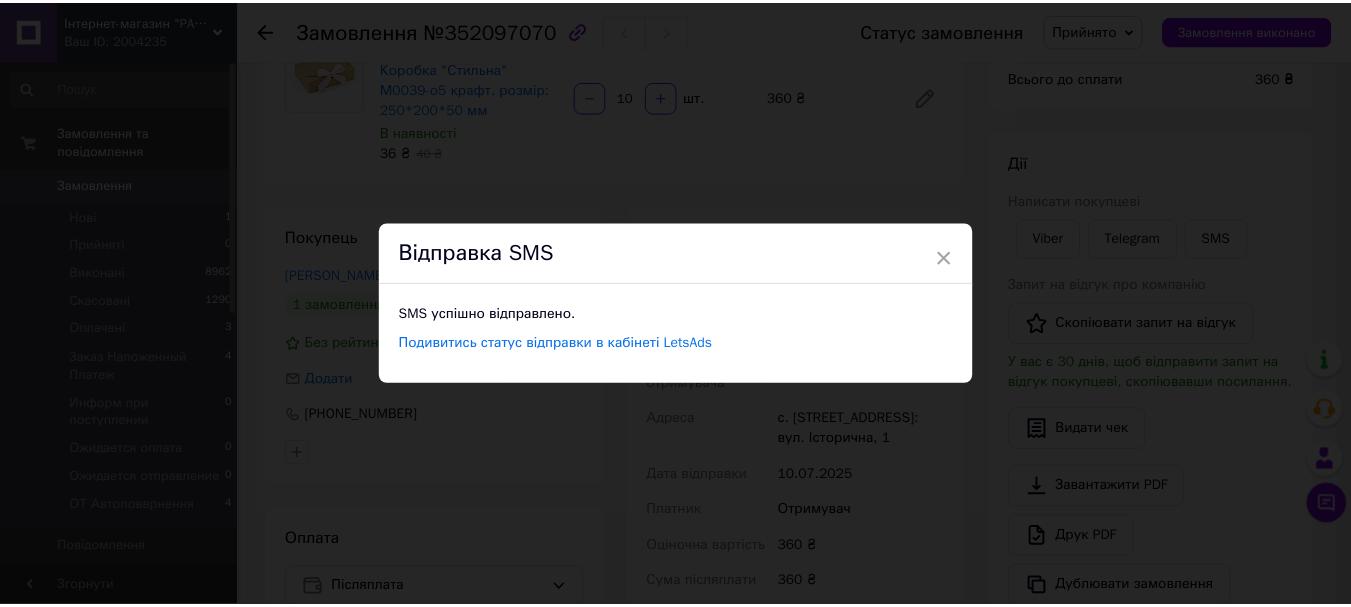 scroll, scrollTop: 0, scrollLeft: 0, axis: both 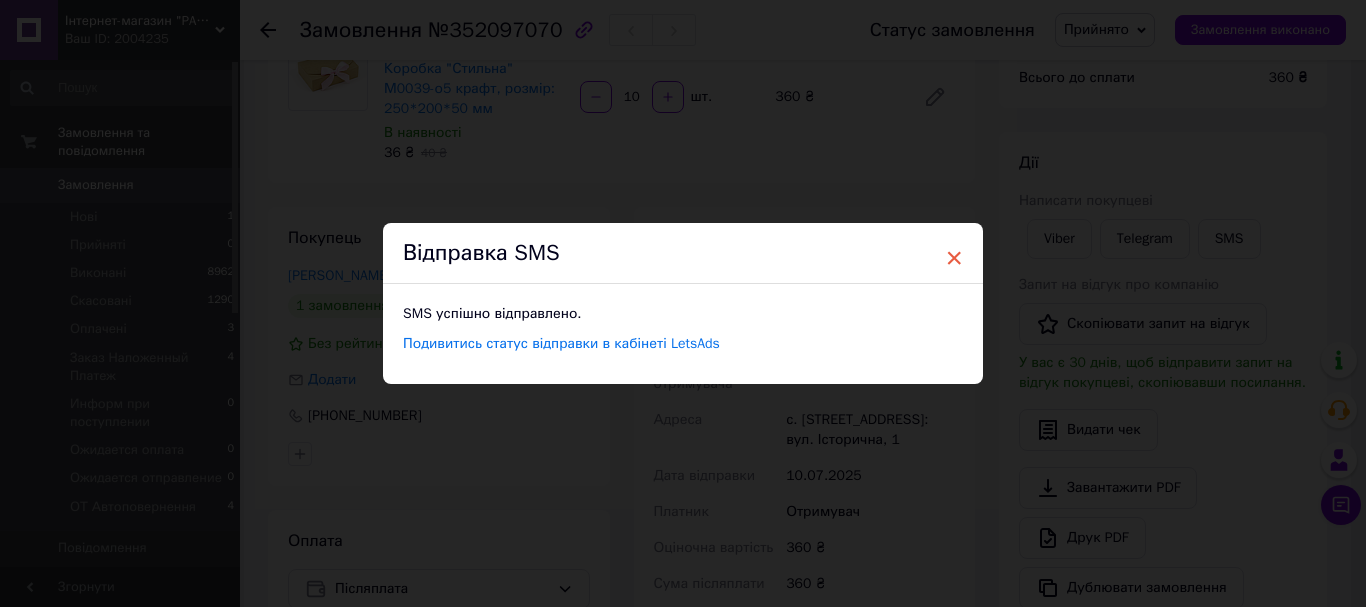 click on "×" at bounding box center [954, 258] 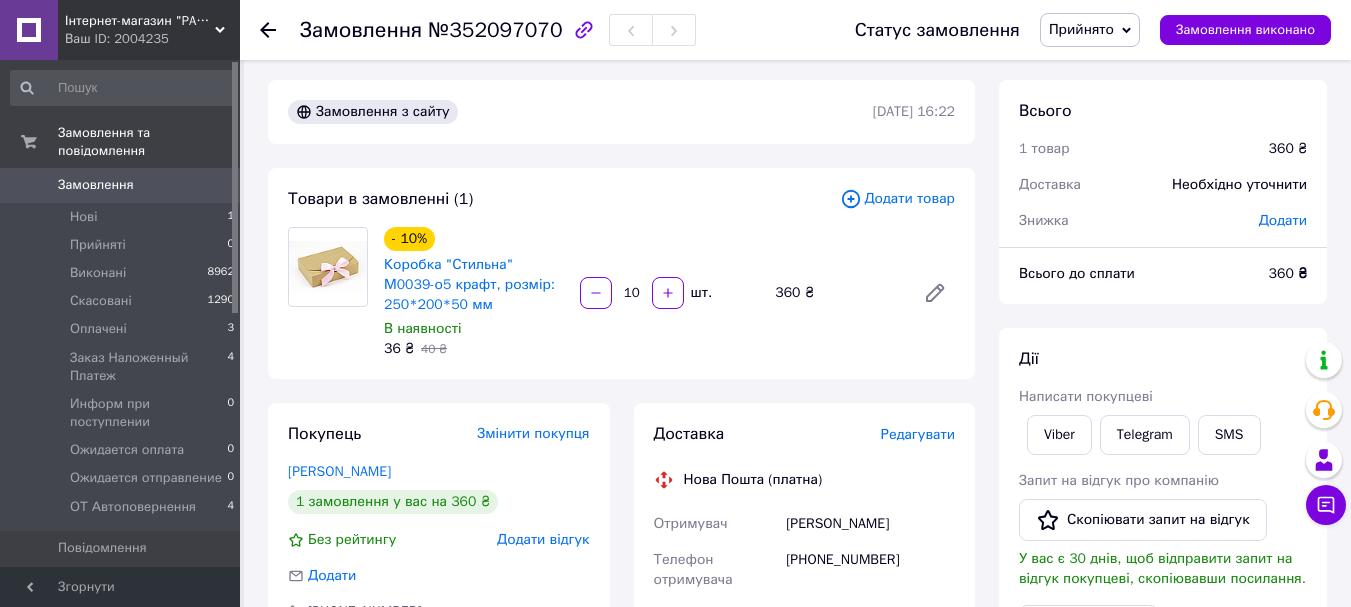 scroll, scrollTop: 0, scrollLeft: 0, axis: both 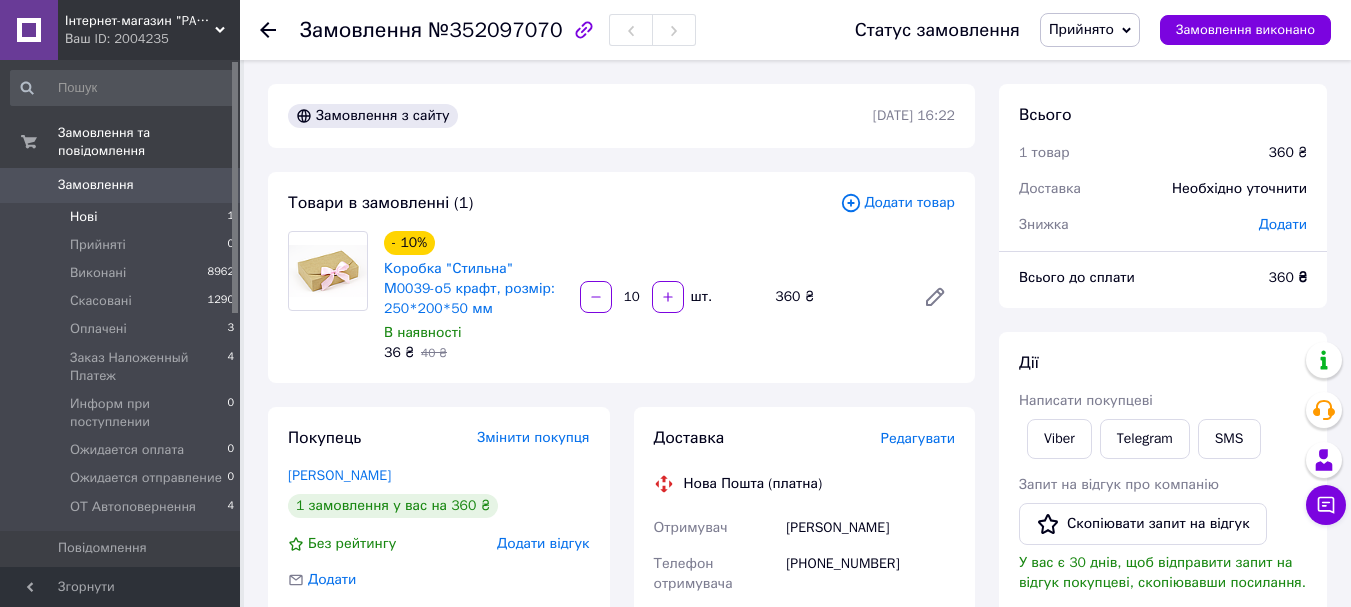 click on "Нові 1" at bounding box center (123, 217) 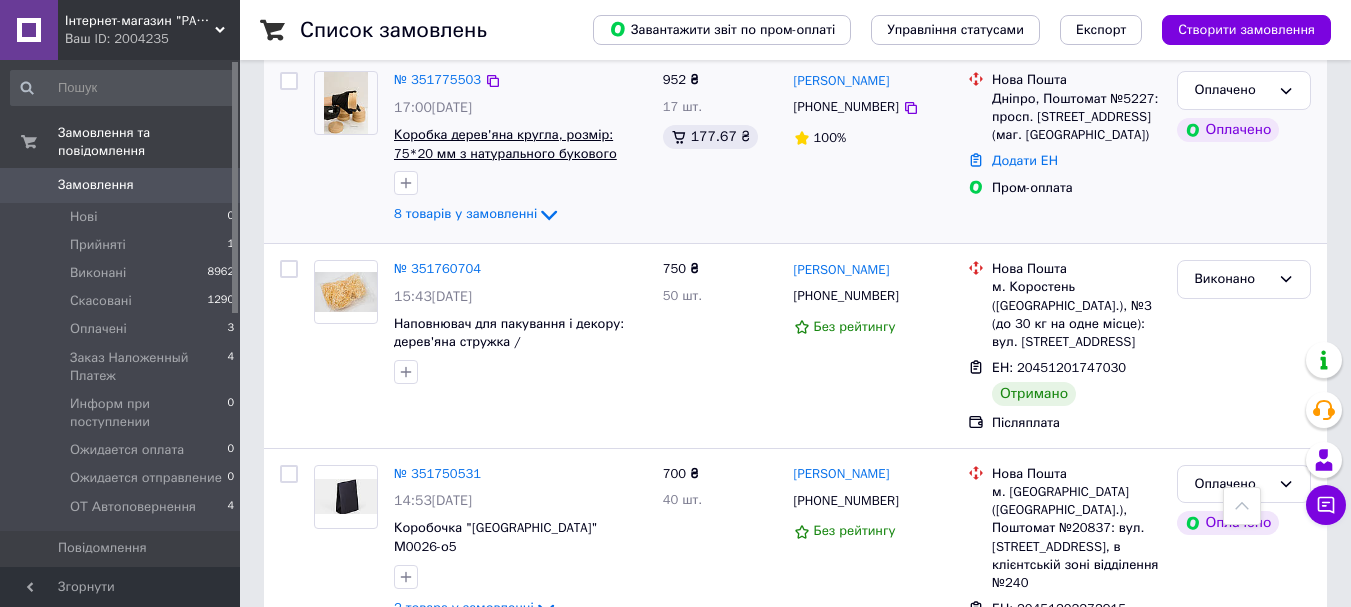 scroll, scrollTop: 1000, scrollLeft: 0, axis: vertical 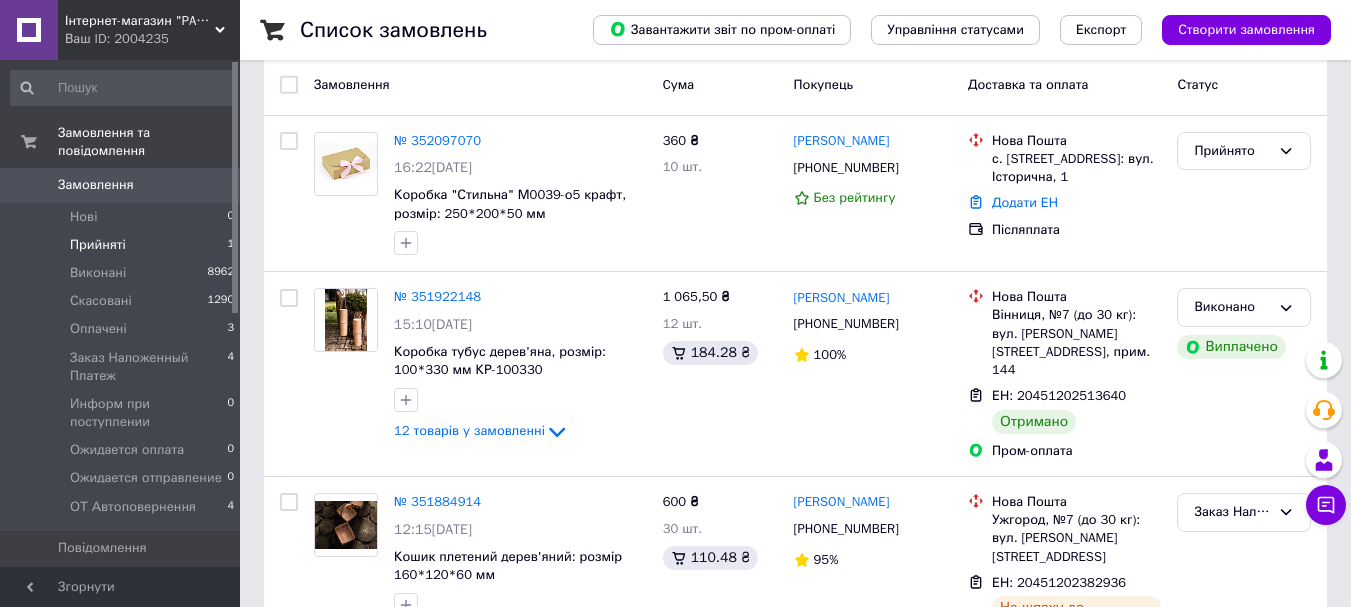 click on "Прийняті 1" at bounding box center (123, 245) 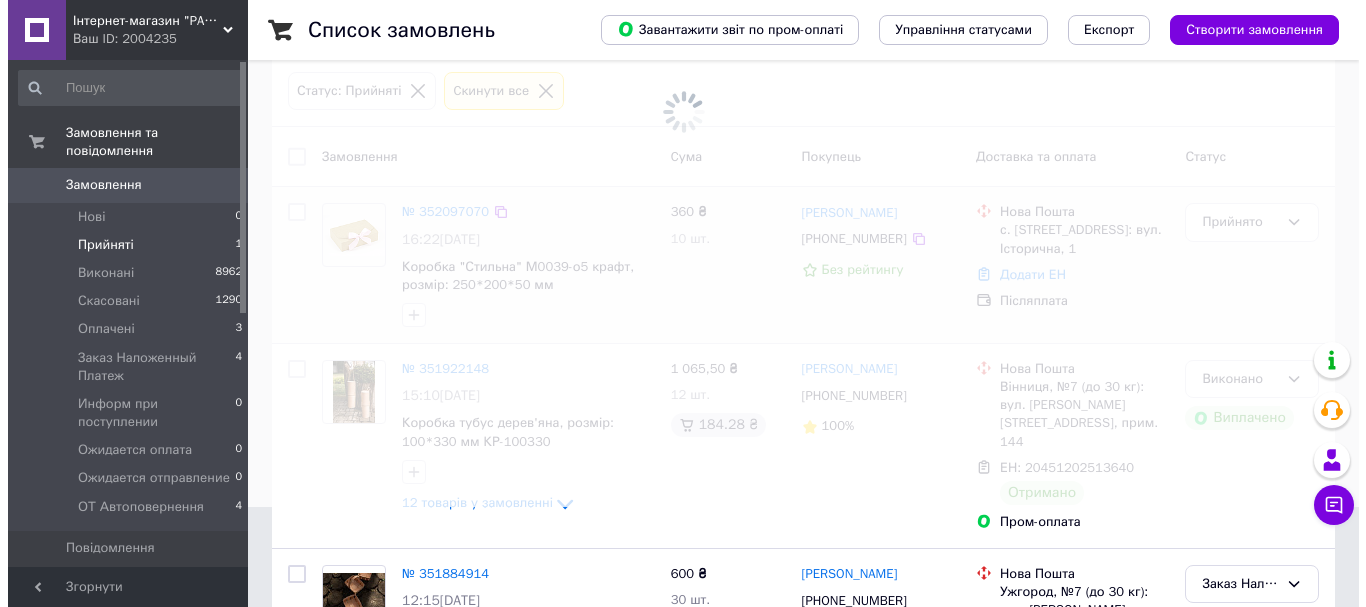 scroll, scrollTop: 0, scrollLeft: 0, axis: both 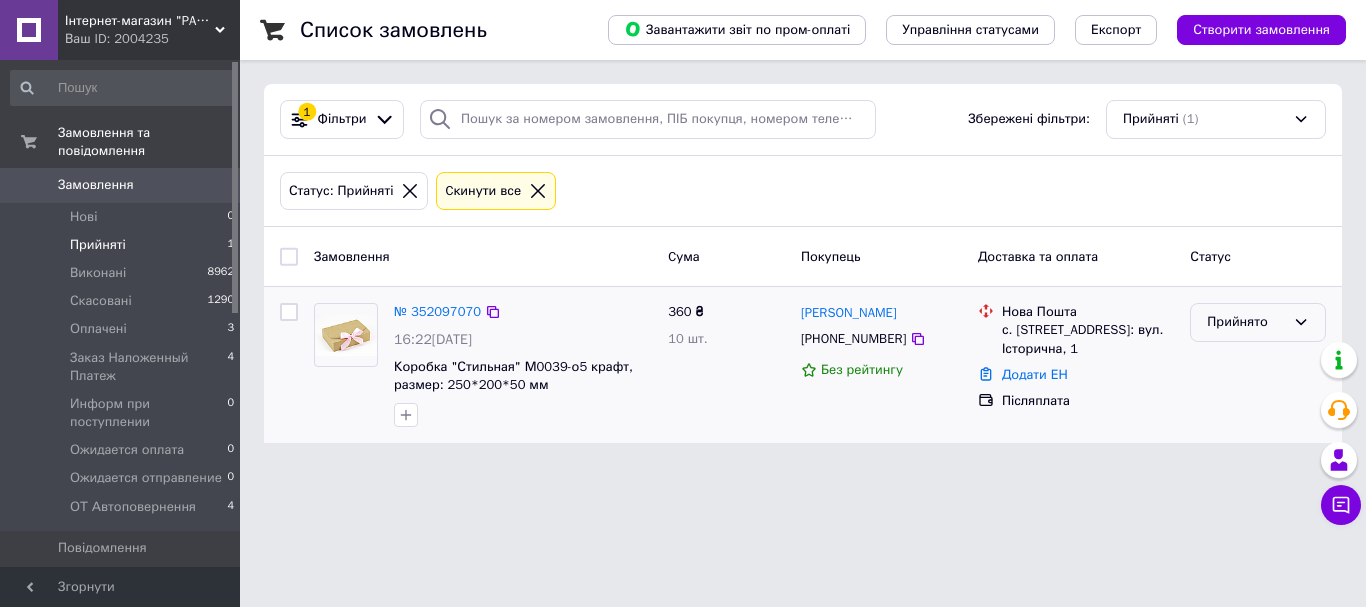 click on "Прийнято" at bounding box center [1246, 322] 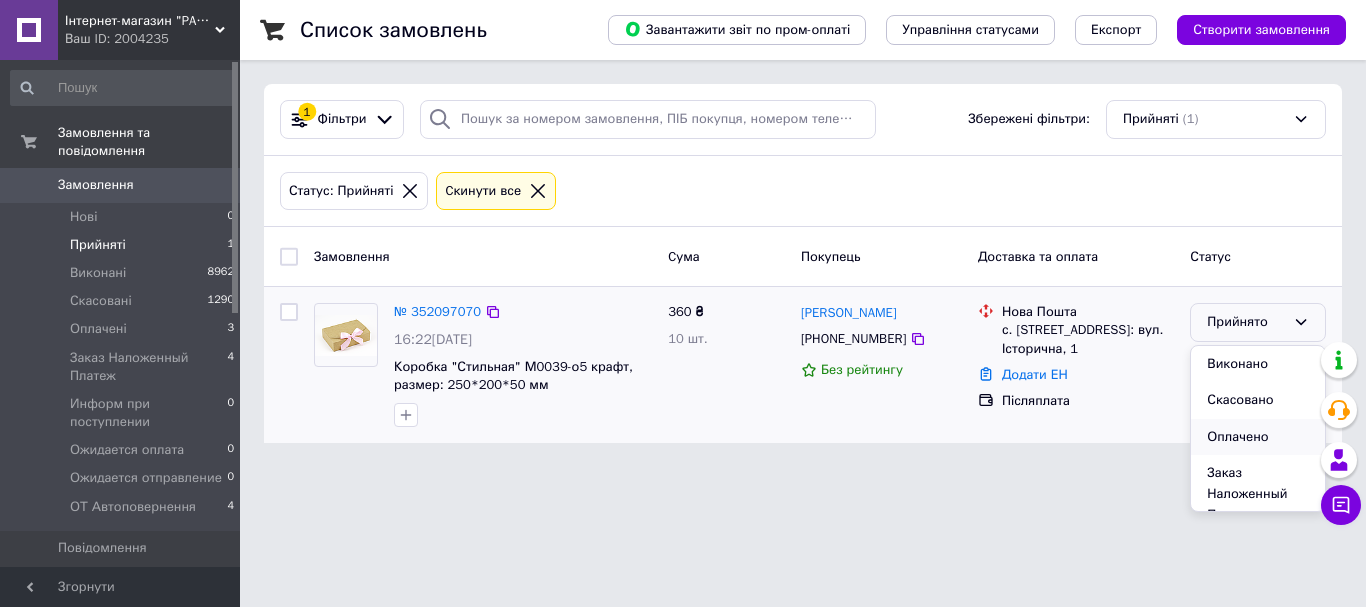 scroll, scrollTop: 200, scrollLeft: 0, axis: vertical 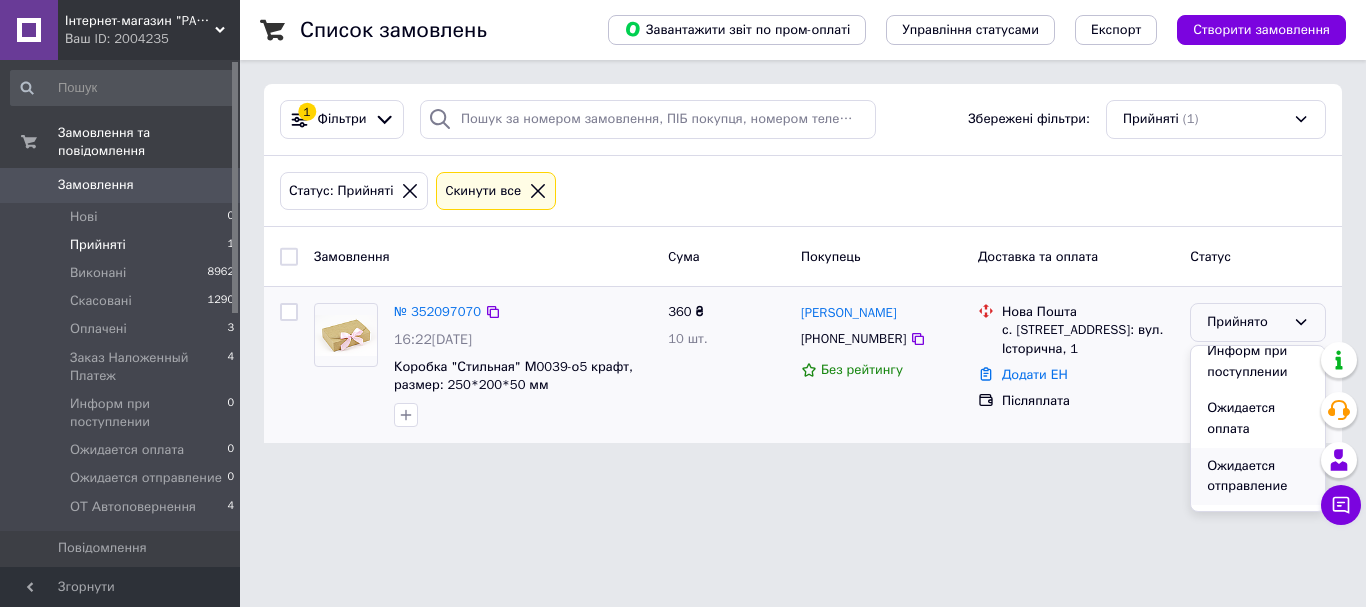 click on "Ожидается отправление" at bounding box center (1258, 476) 